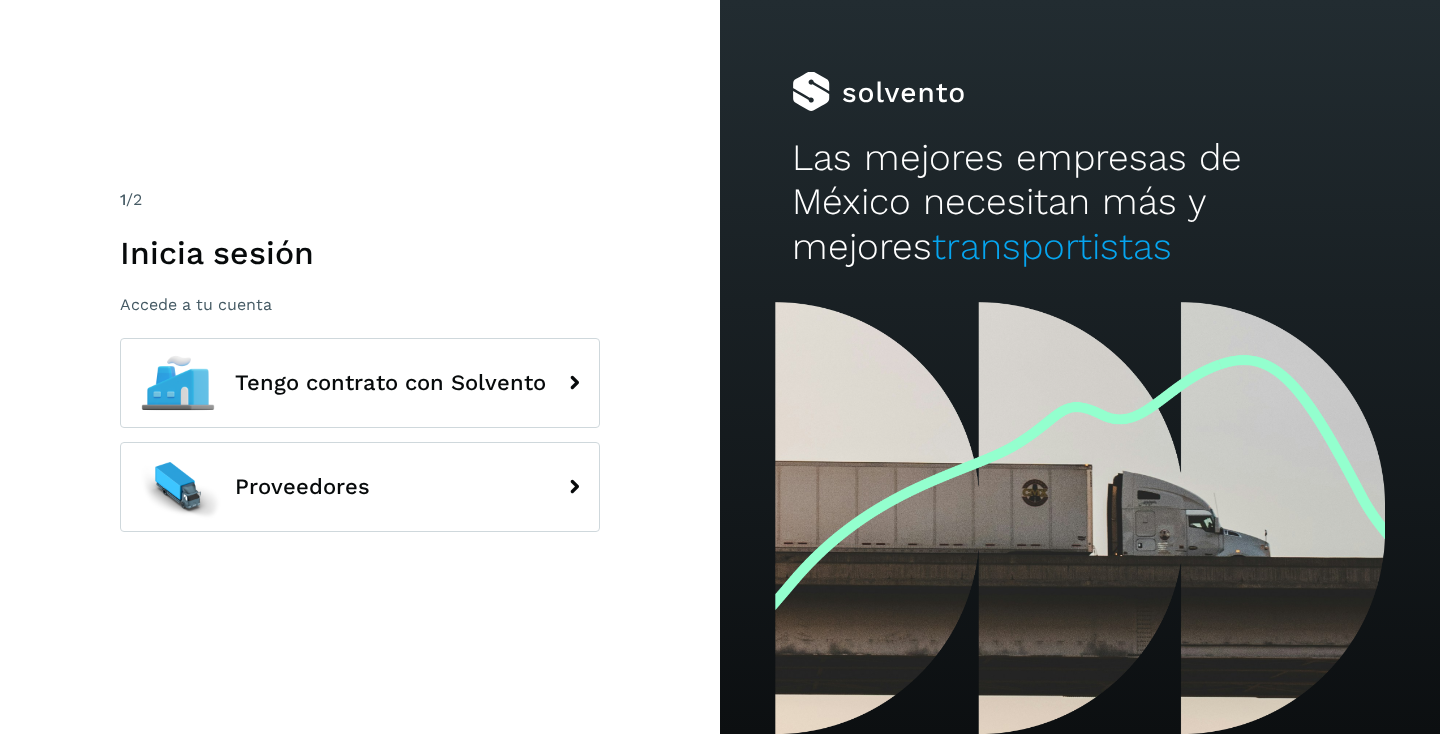 scroll, scrollTop: 0, scrollLeft: 0, axis: both 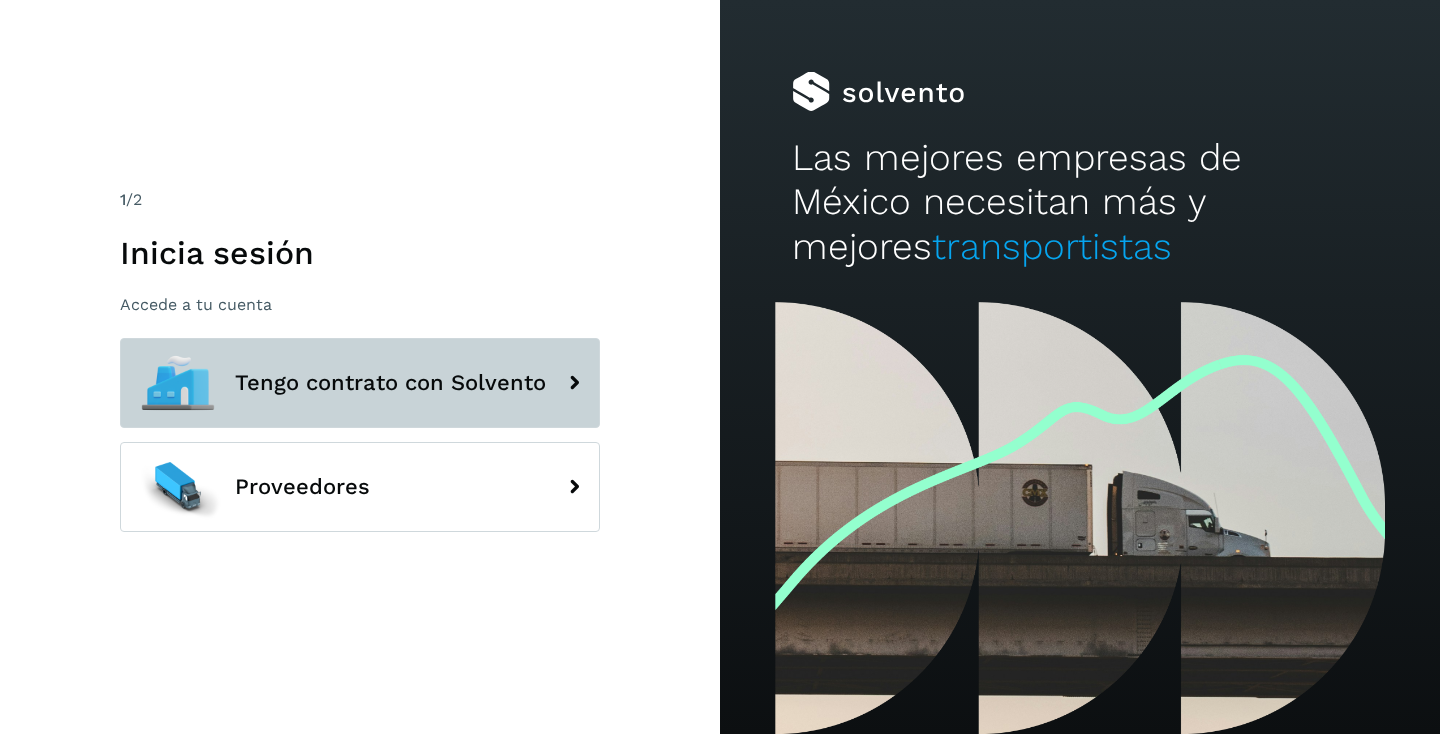 click on "Tengo contrato con Solvento" 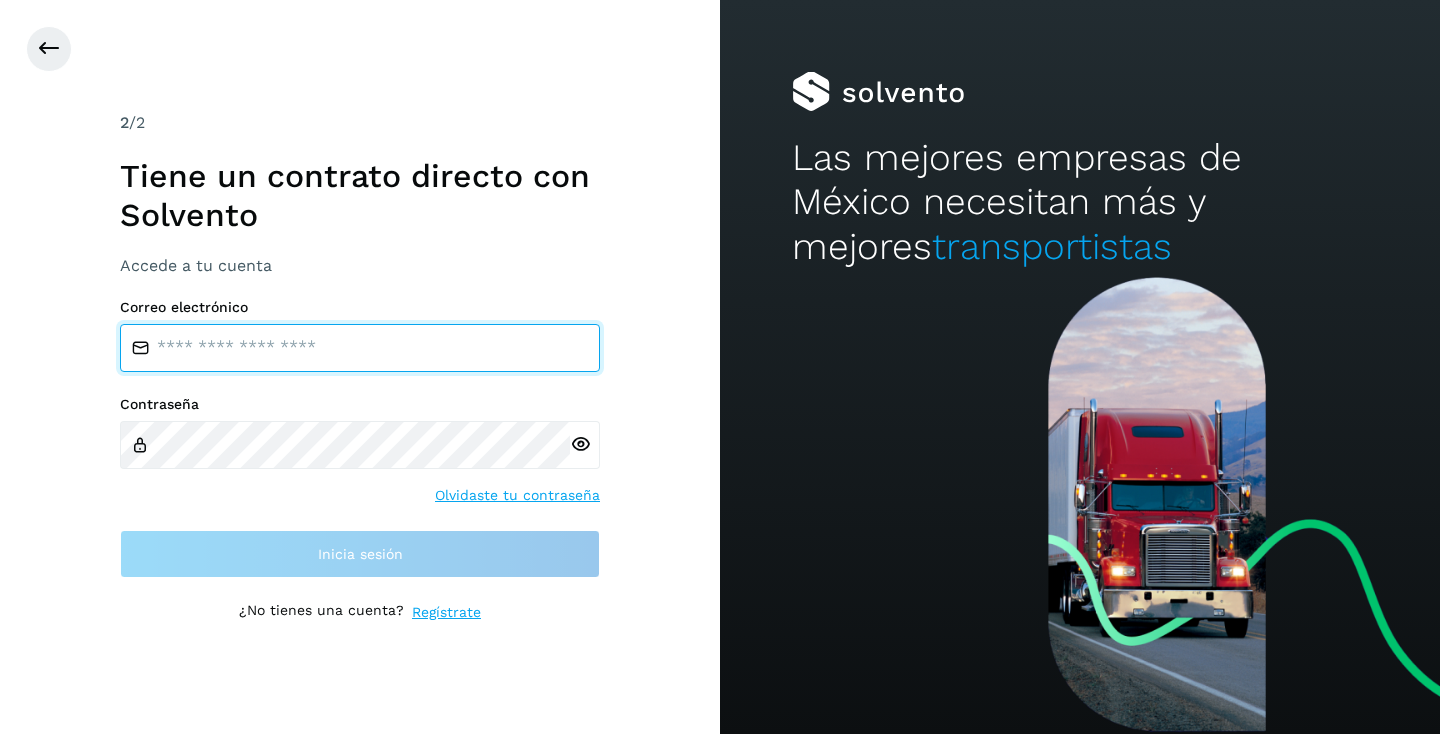 click at bounding box center (360, 348) 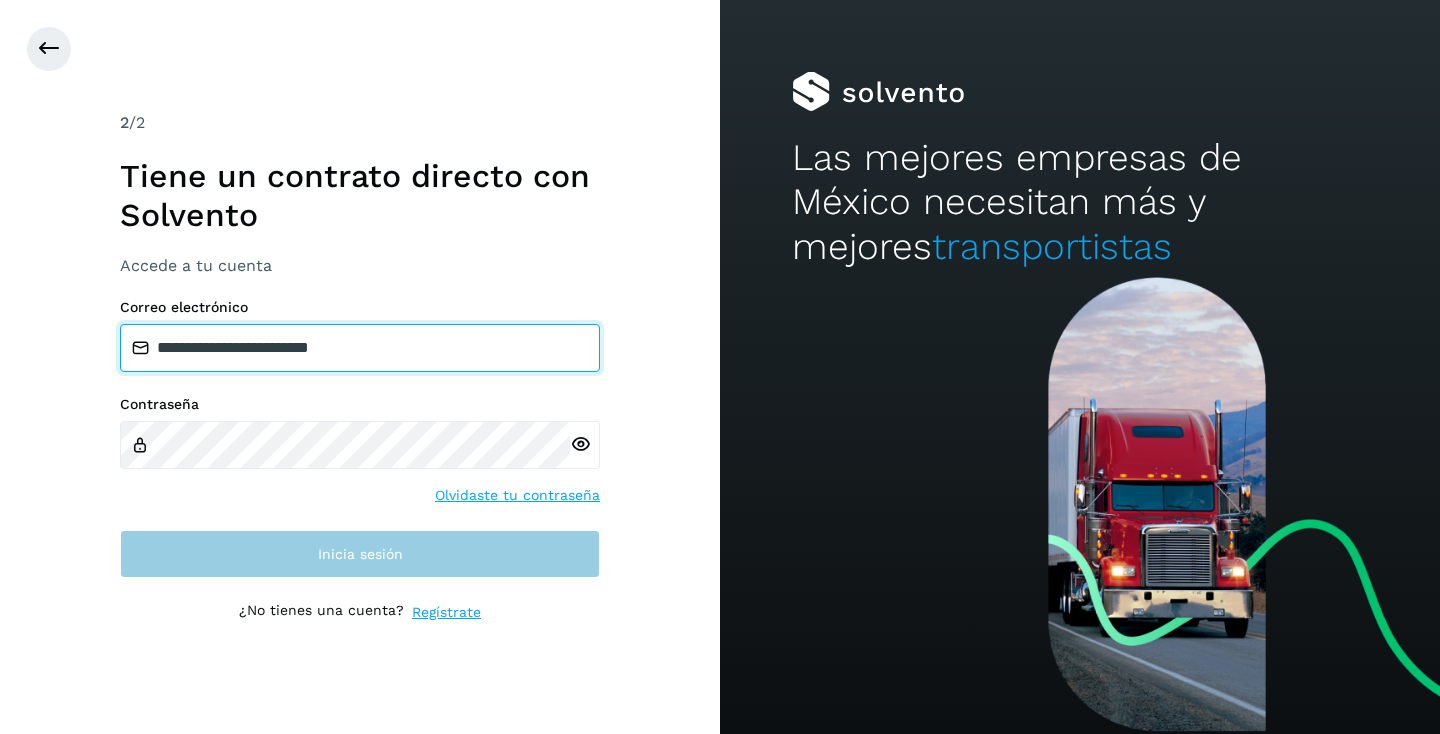 type on "**********" 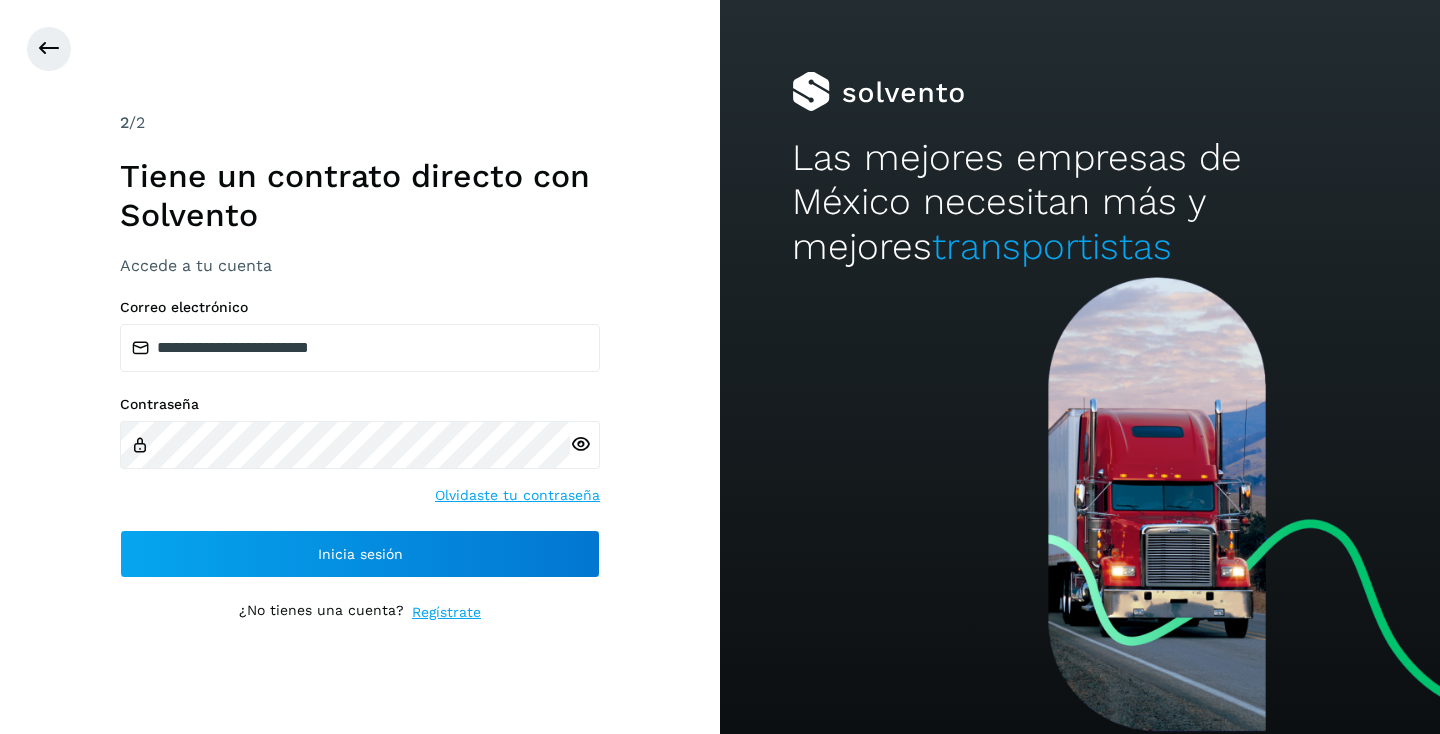 click at bounding box center [580, 444] 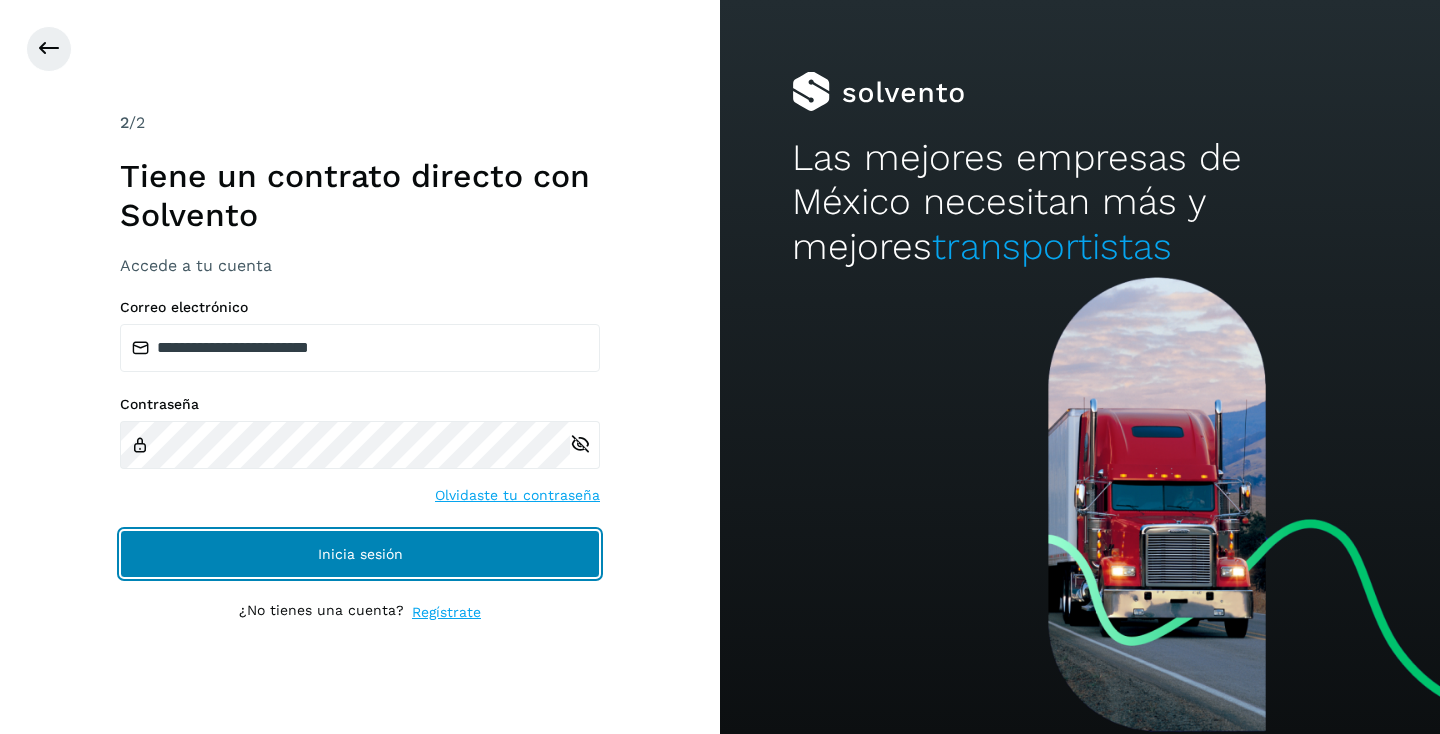 click on "Inicia sesión" at bounding box center (360, 554) 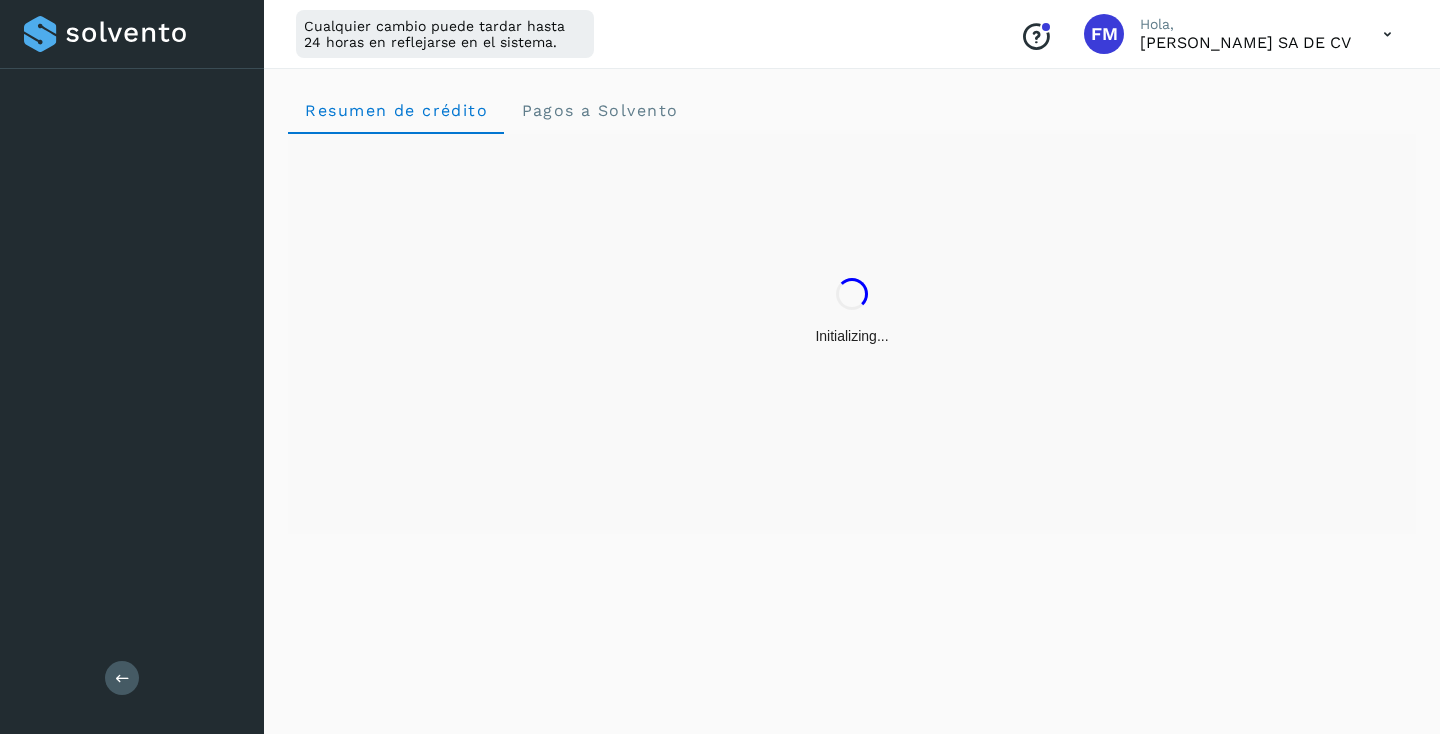 click on "Resumen de crédito Pagos a Solvento" at bounding box center (852, 398) 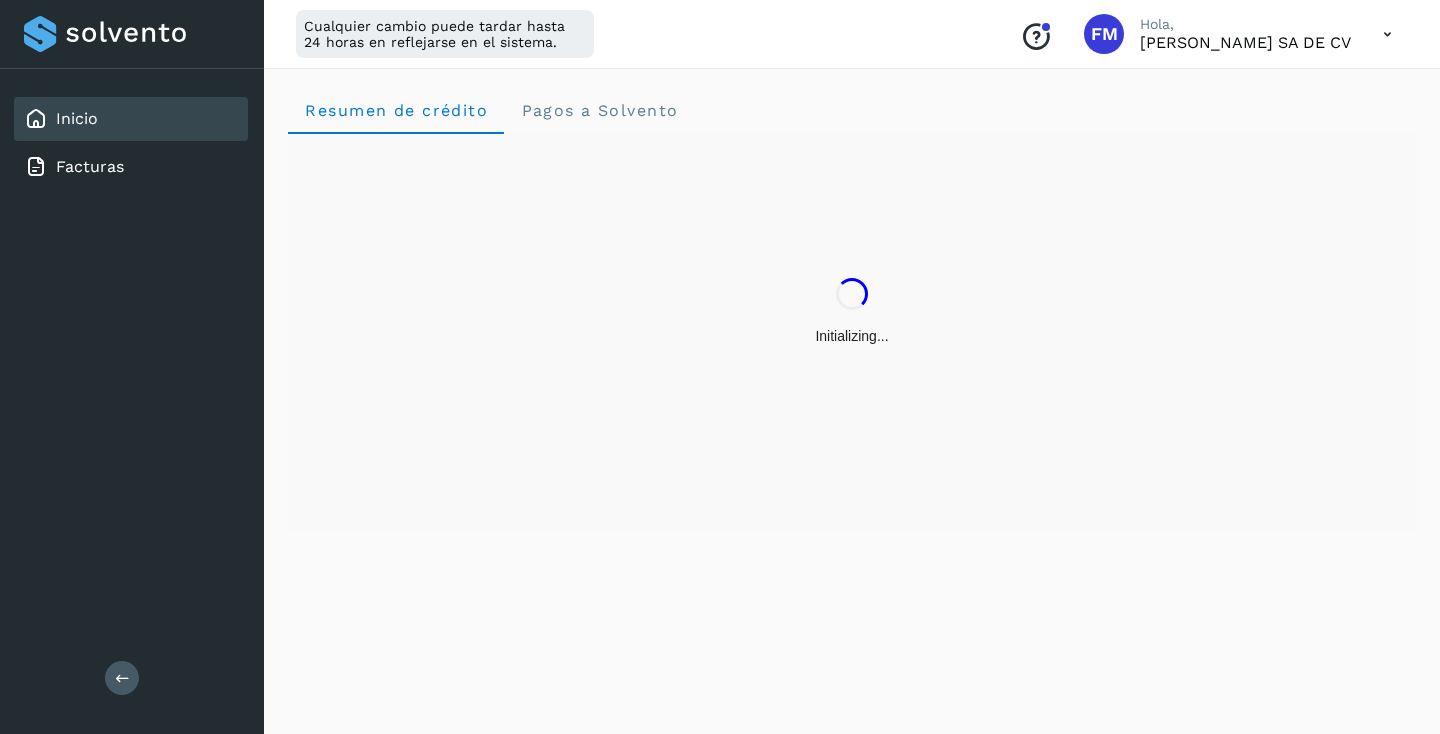 click on "Initializing..." at bounding box center (852, 312) 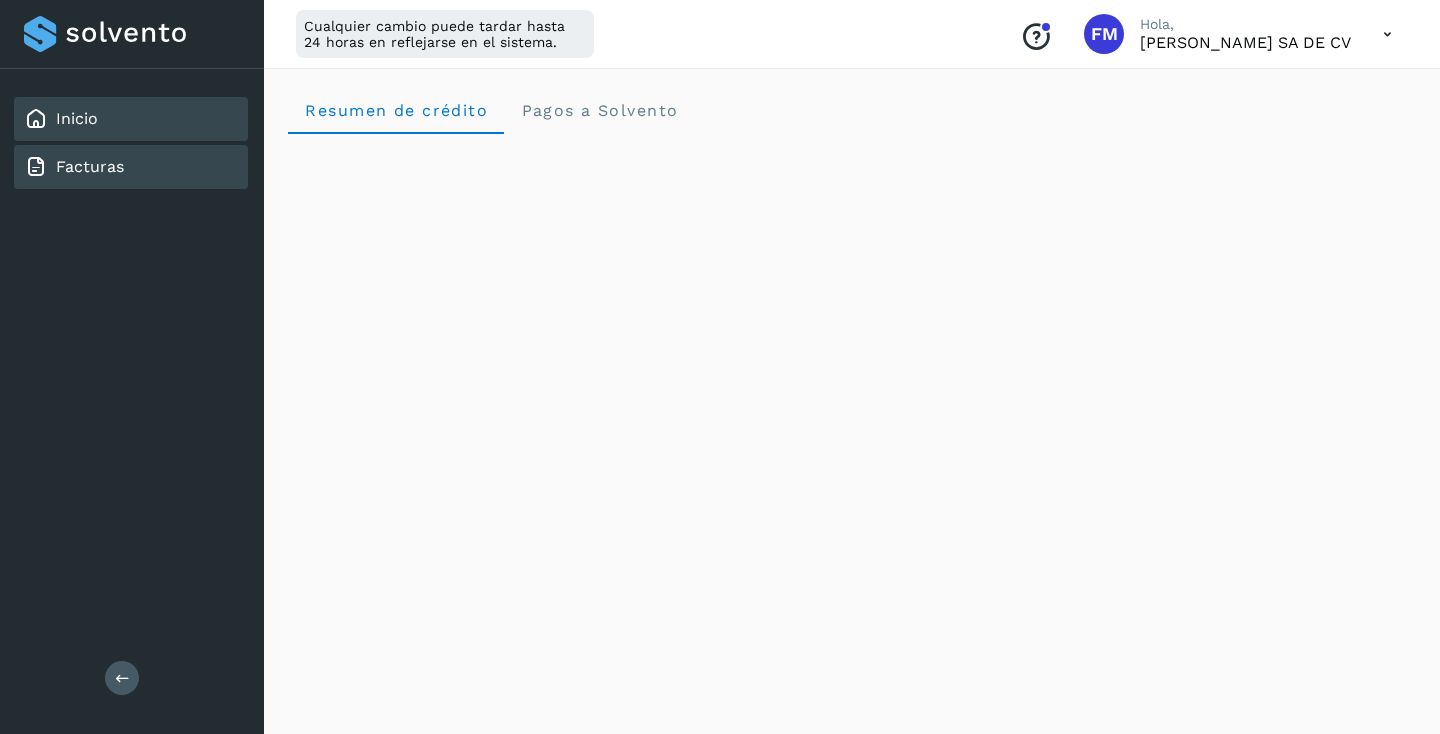 click on "Facturas" at bounding box center (90, 166) 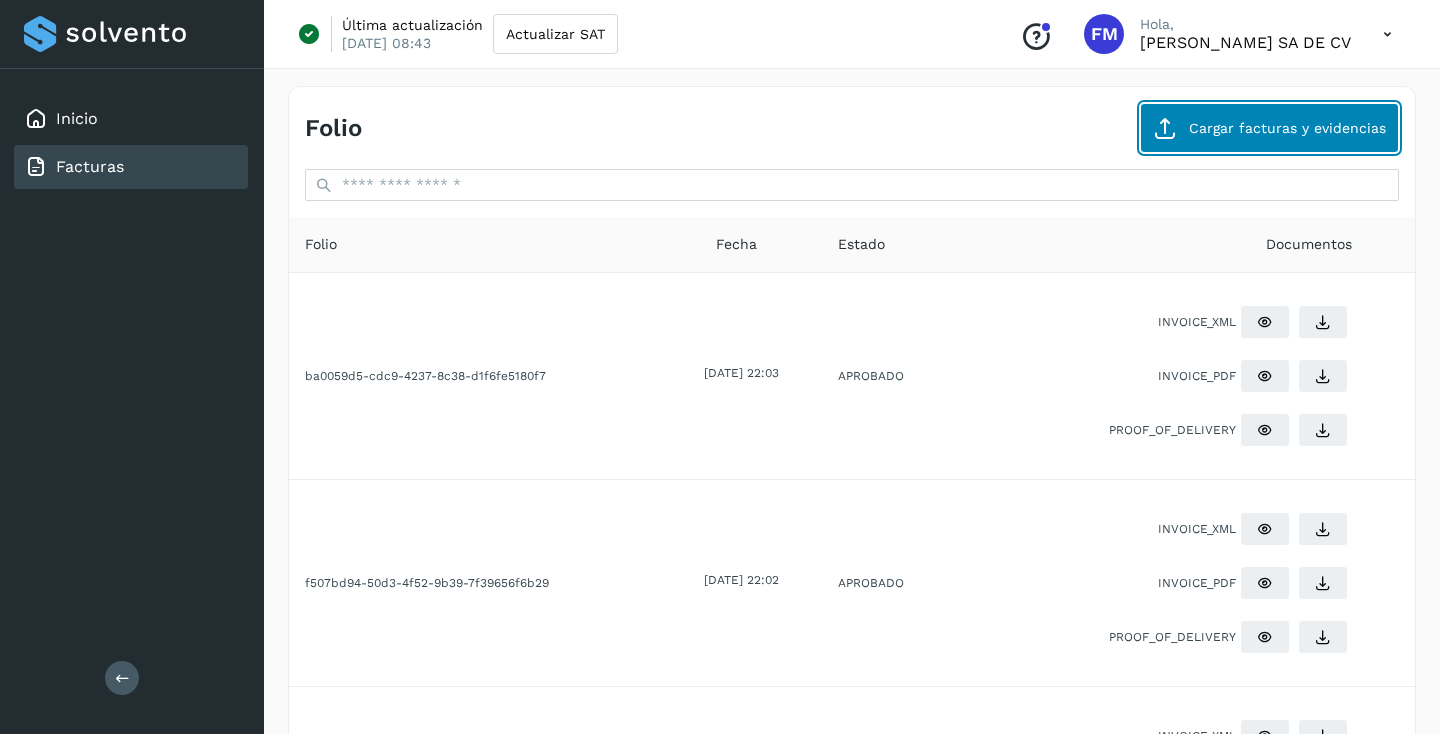 click on "Cargar facturas y evidencias" 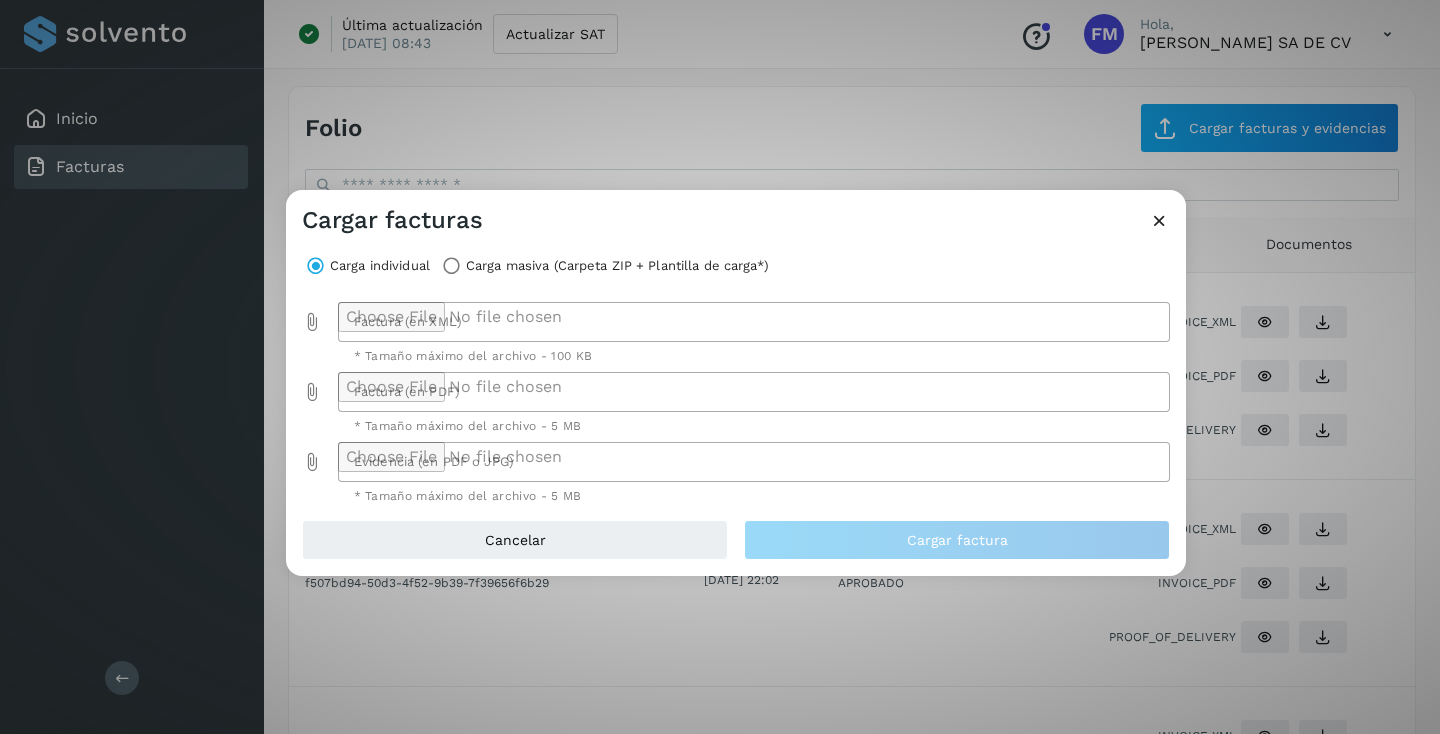 click at bounding box center (312, 322) 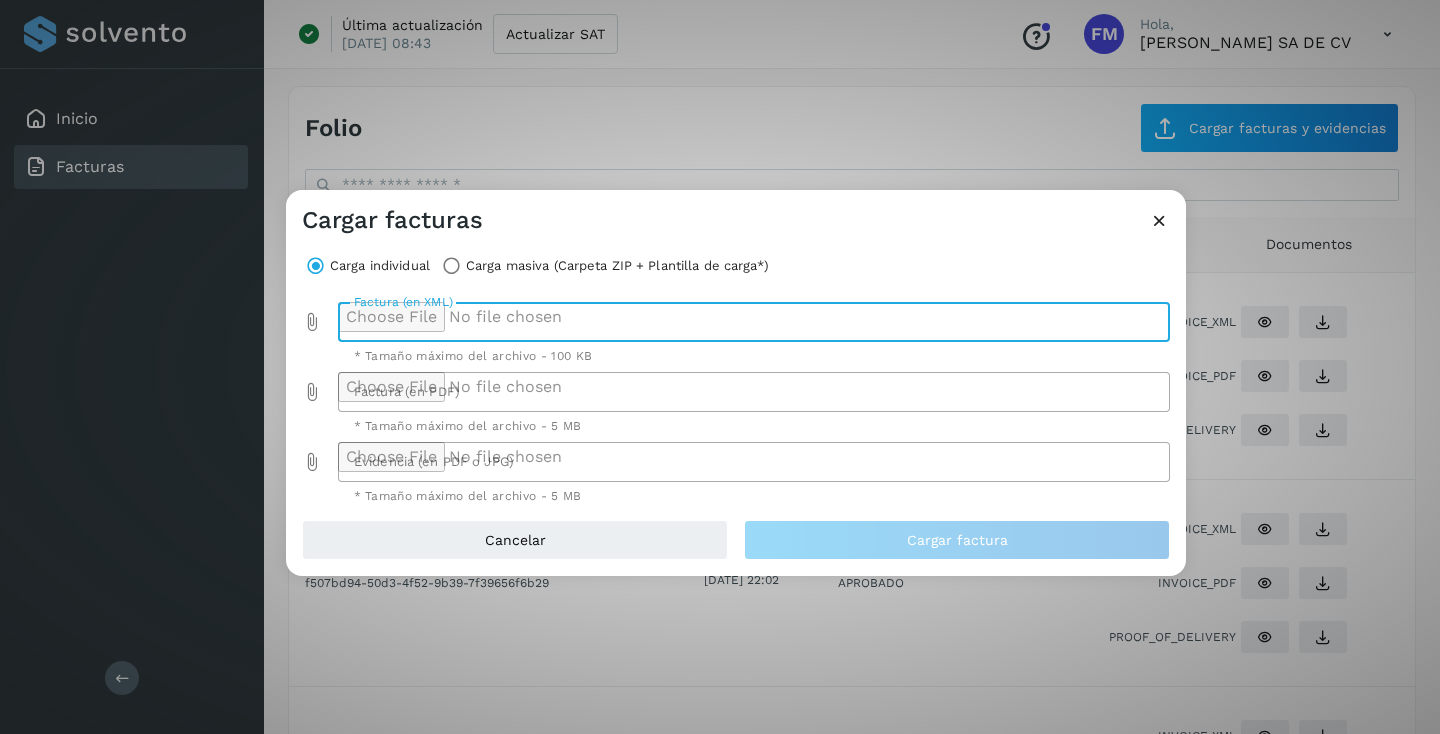 type on "**********" 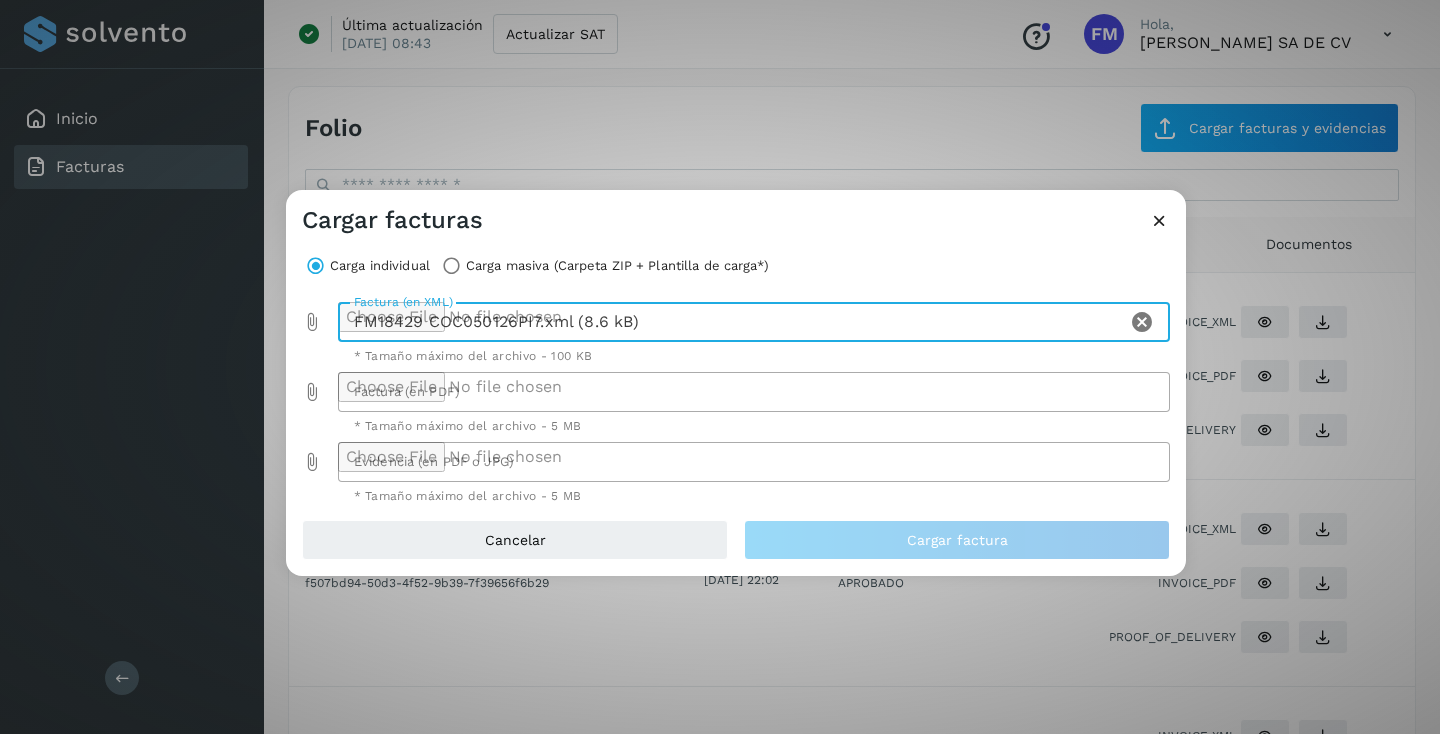 click 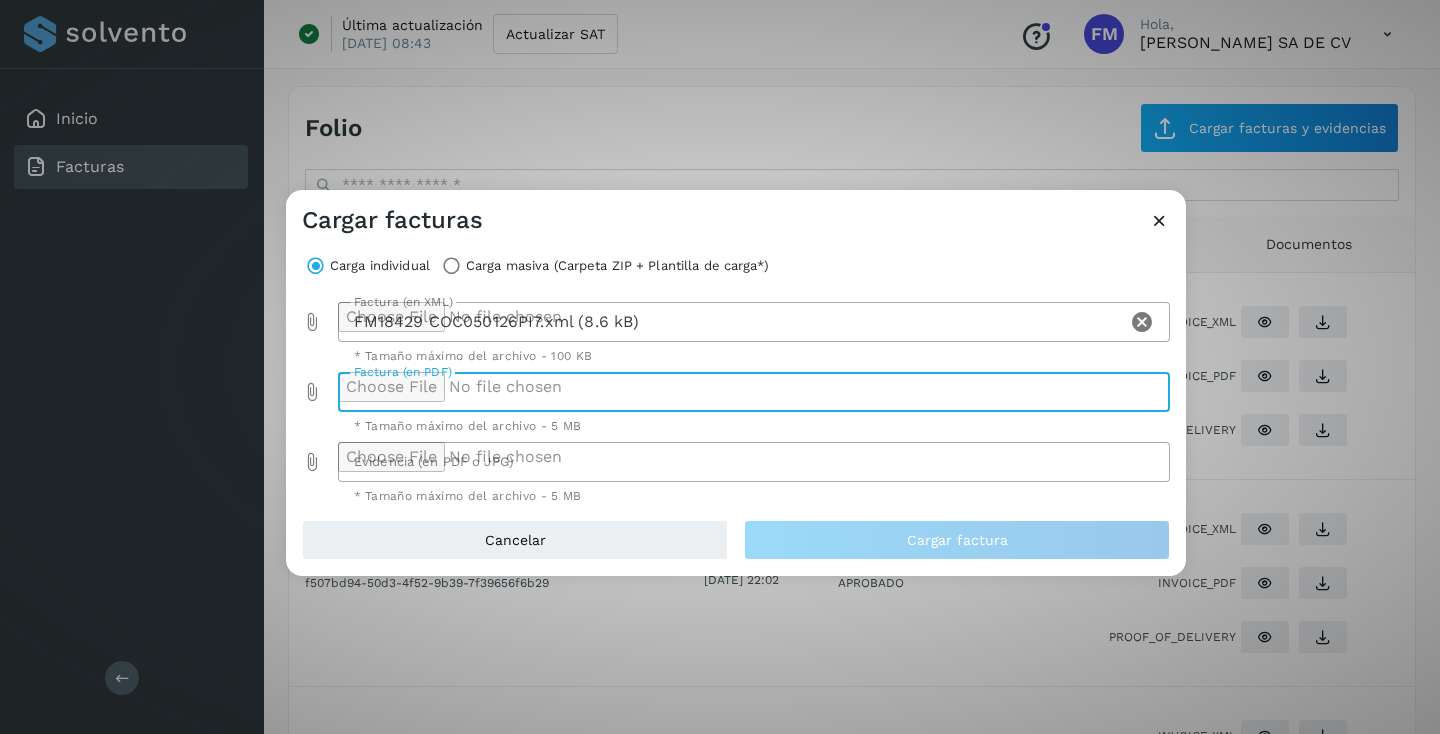 type on "**********" 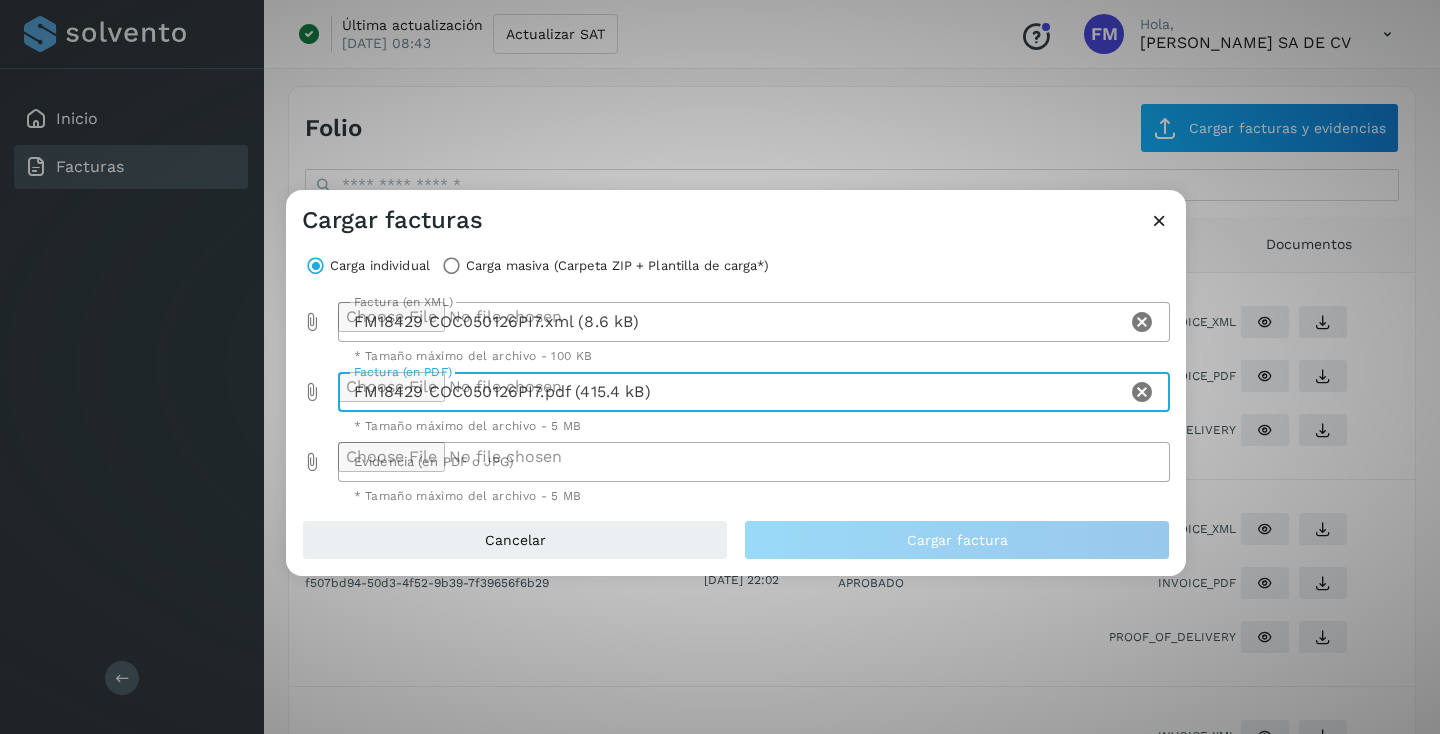 click 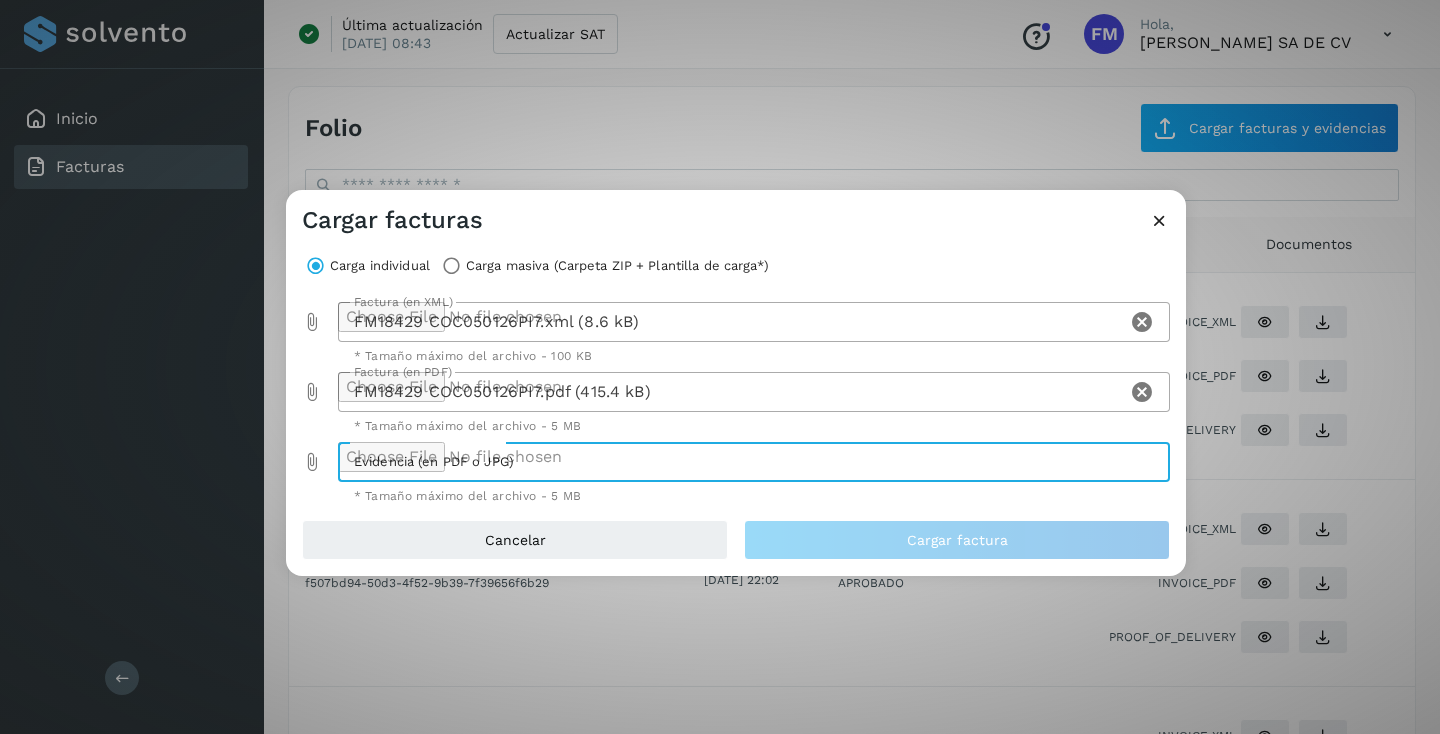 type on "**********" 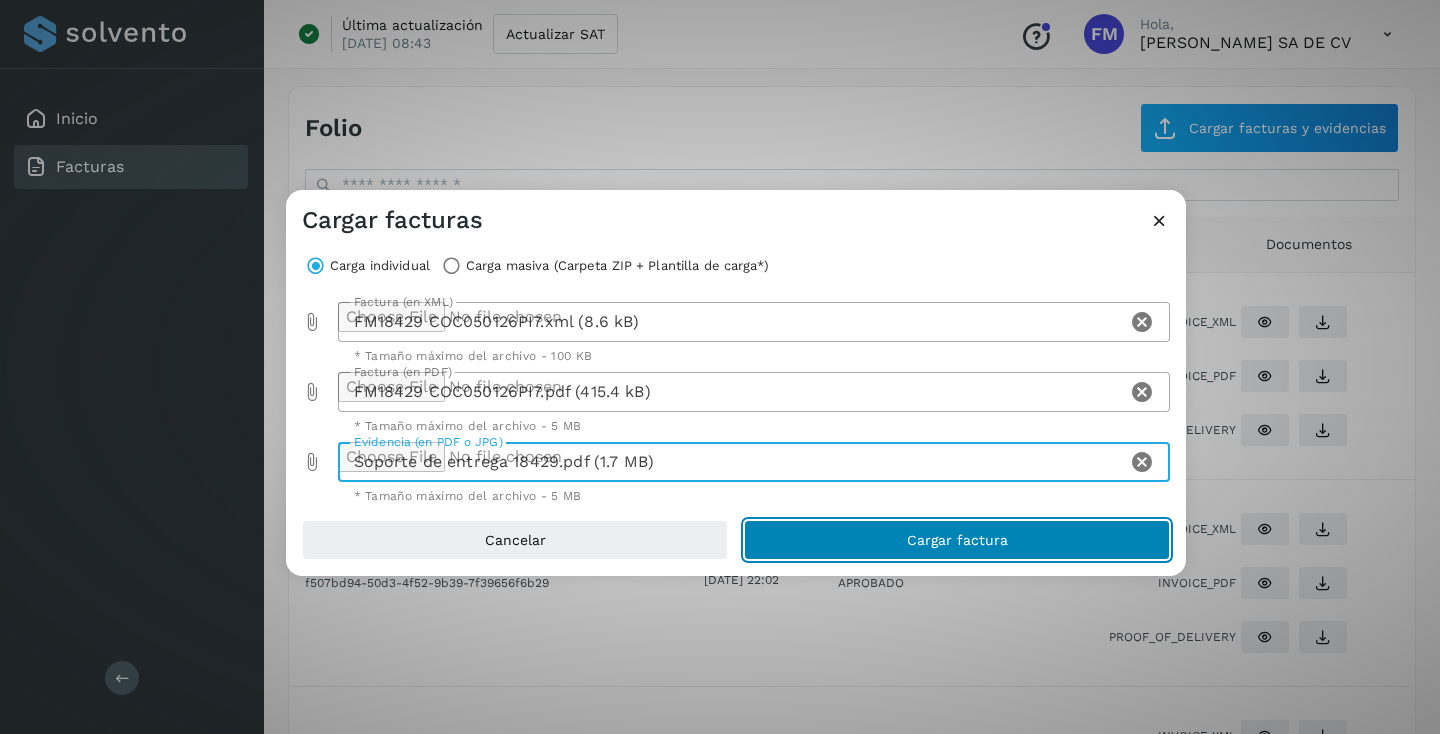 click on "Cargar factura" 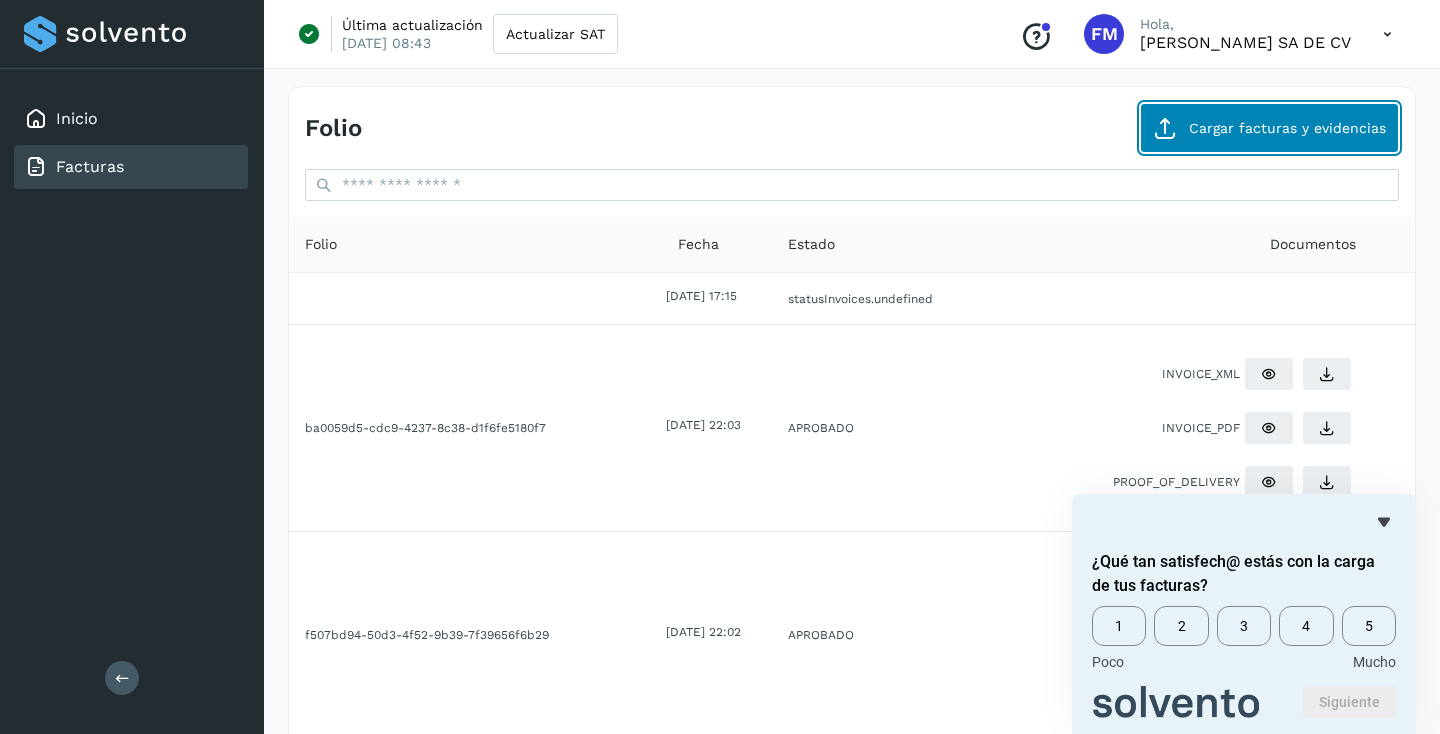 click on "Cargar facturas y evidencias" 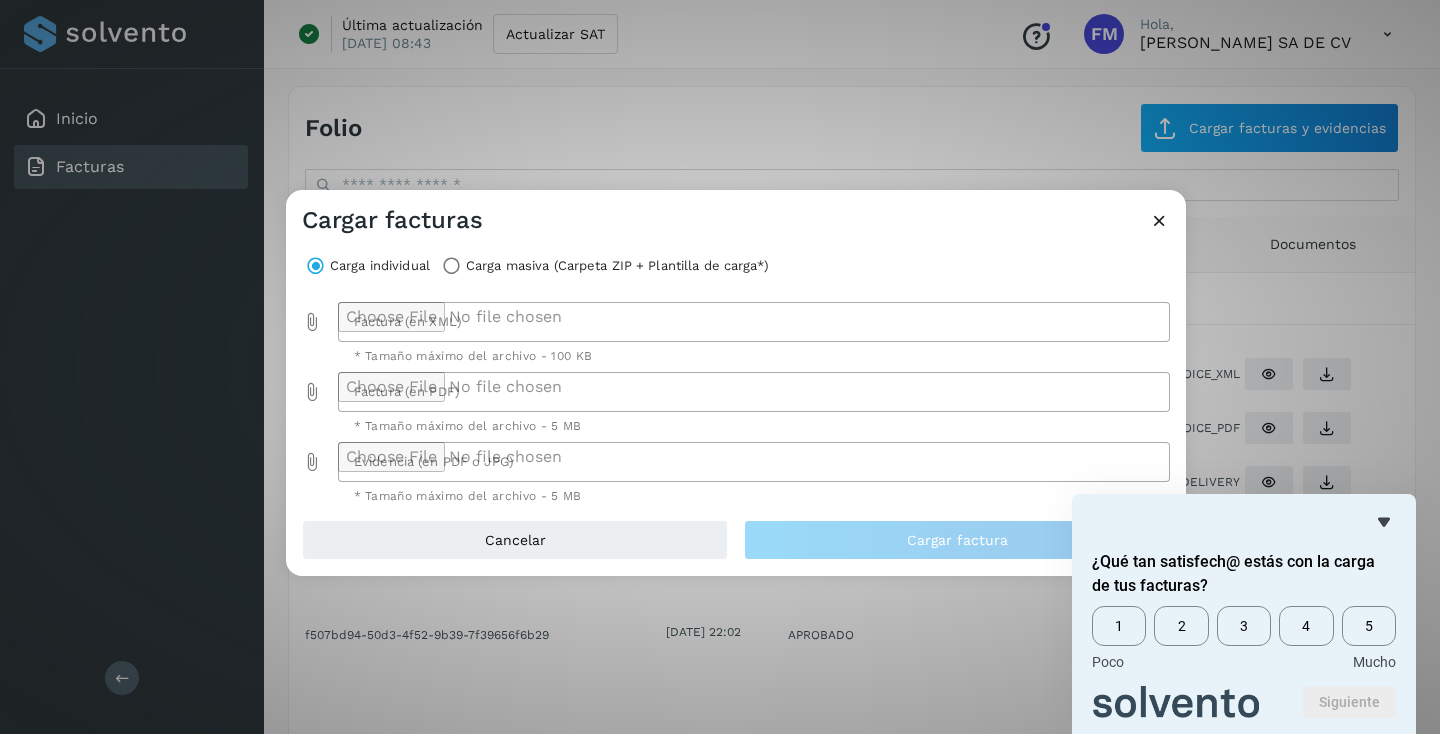 click 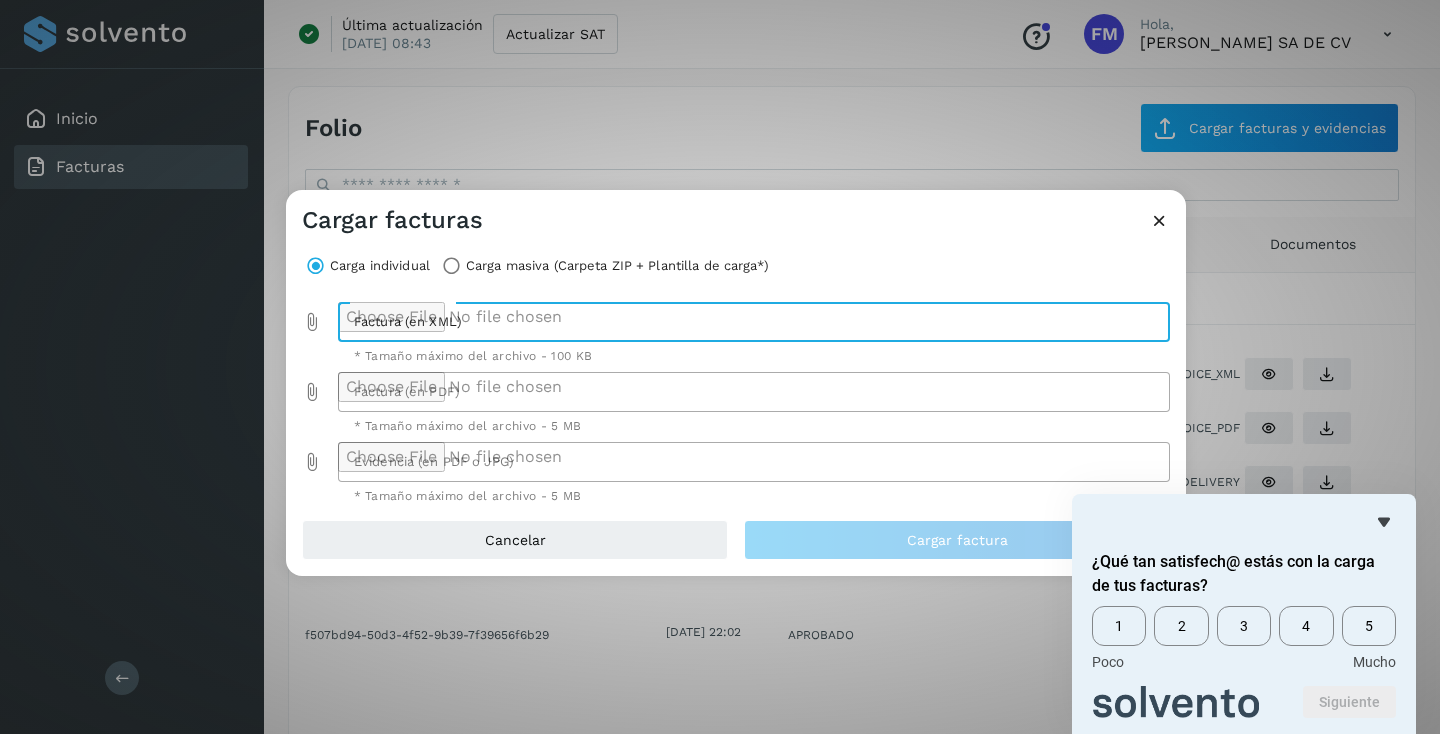 type on "**********" 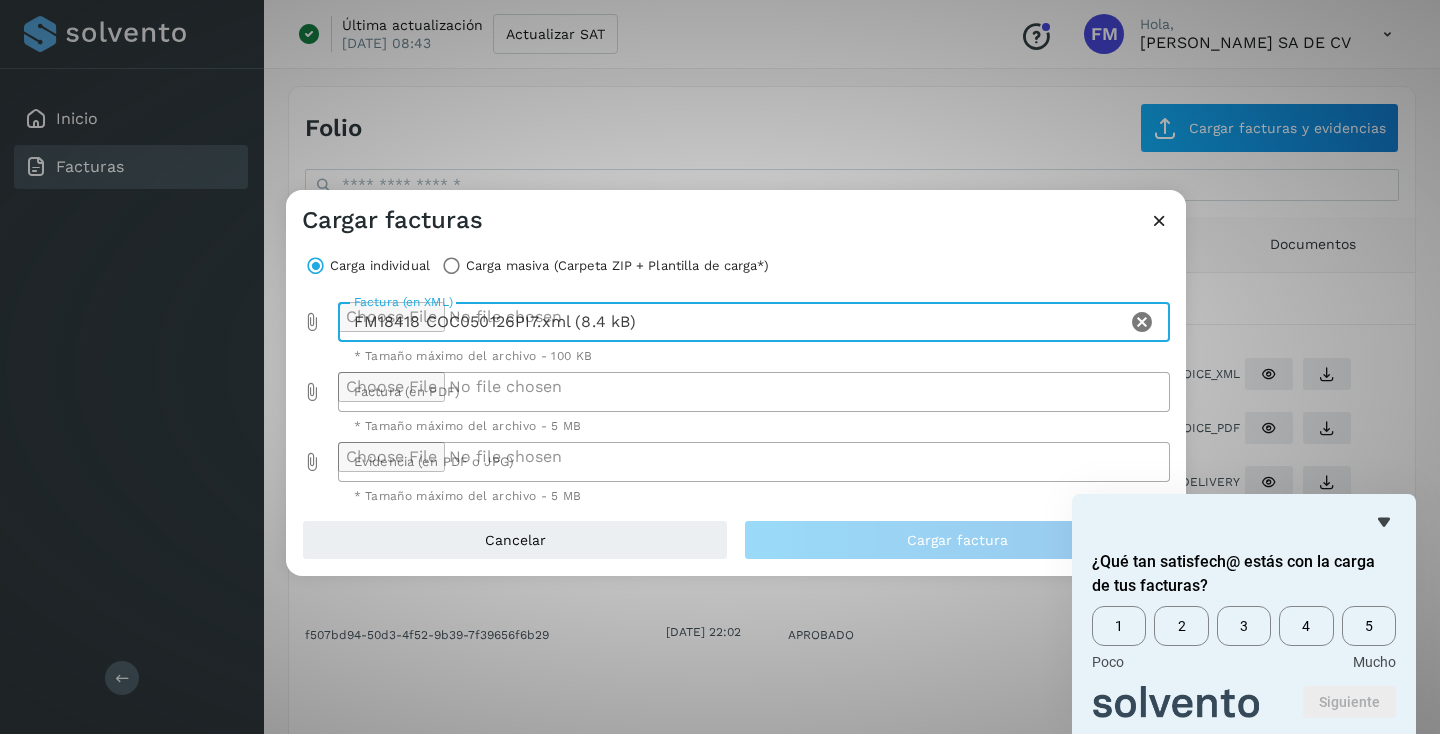 click 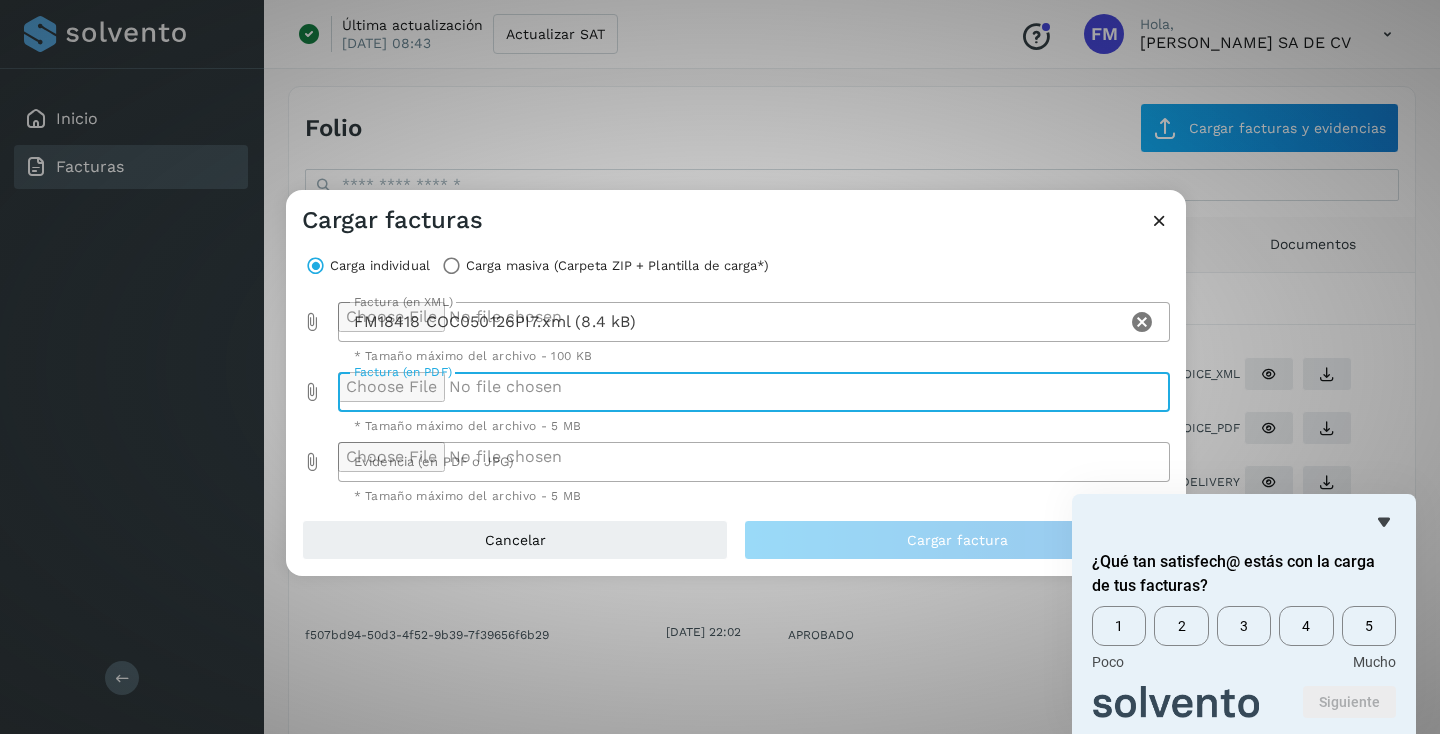 type on "**********" 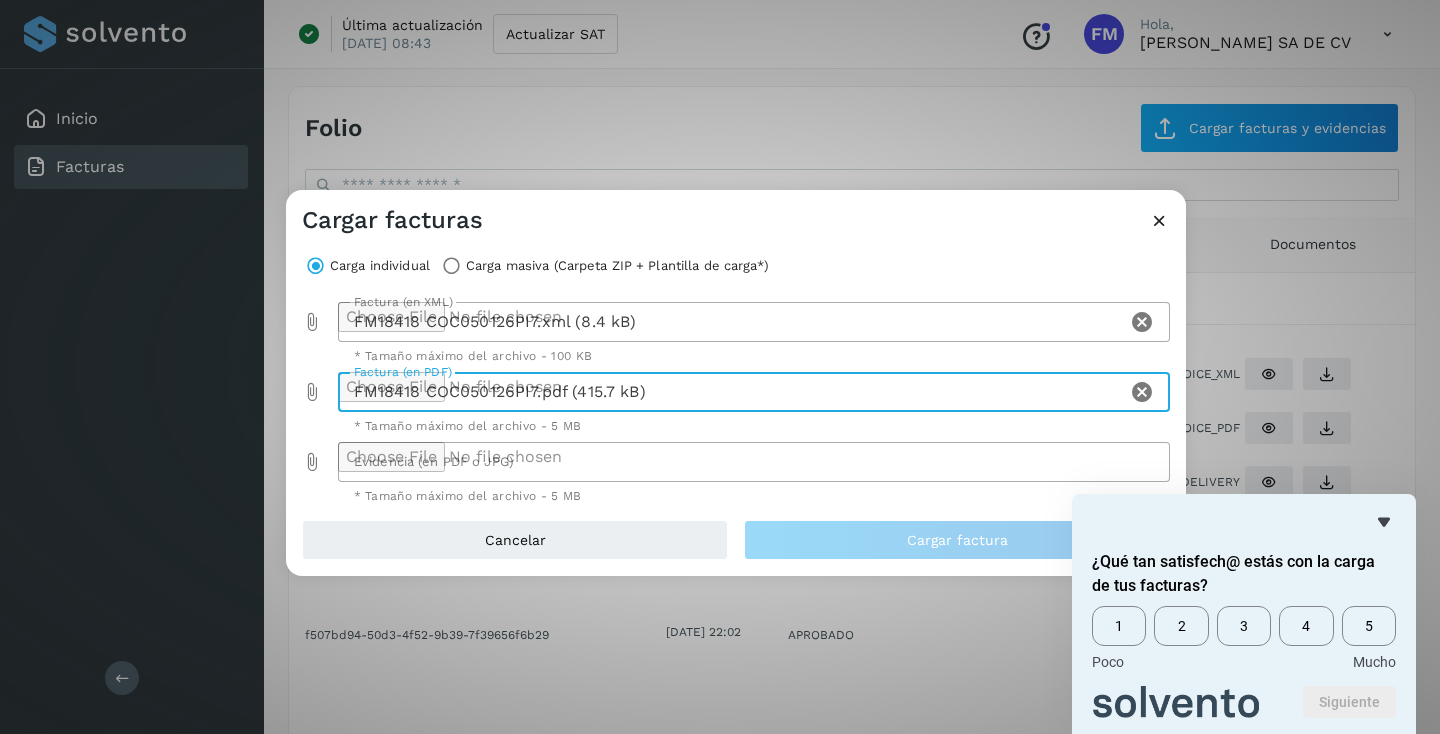 click 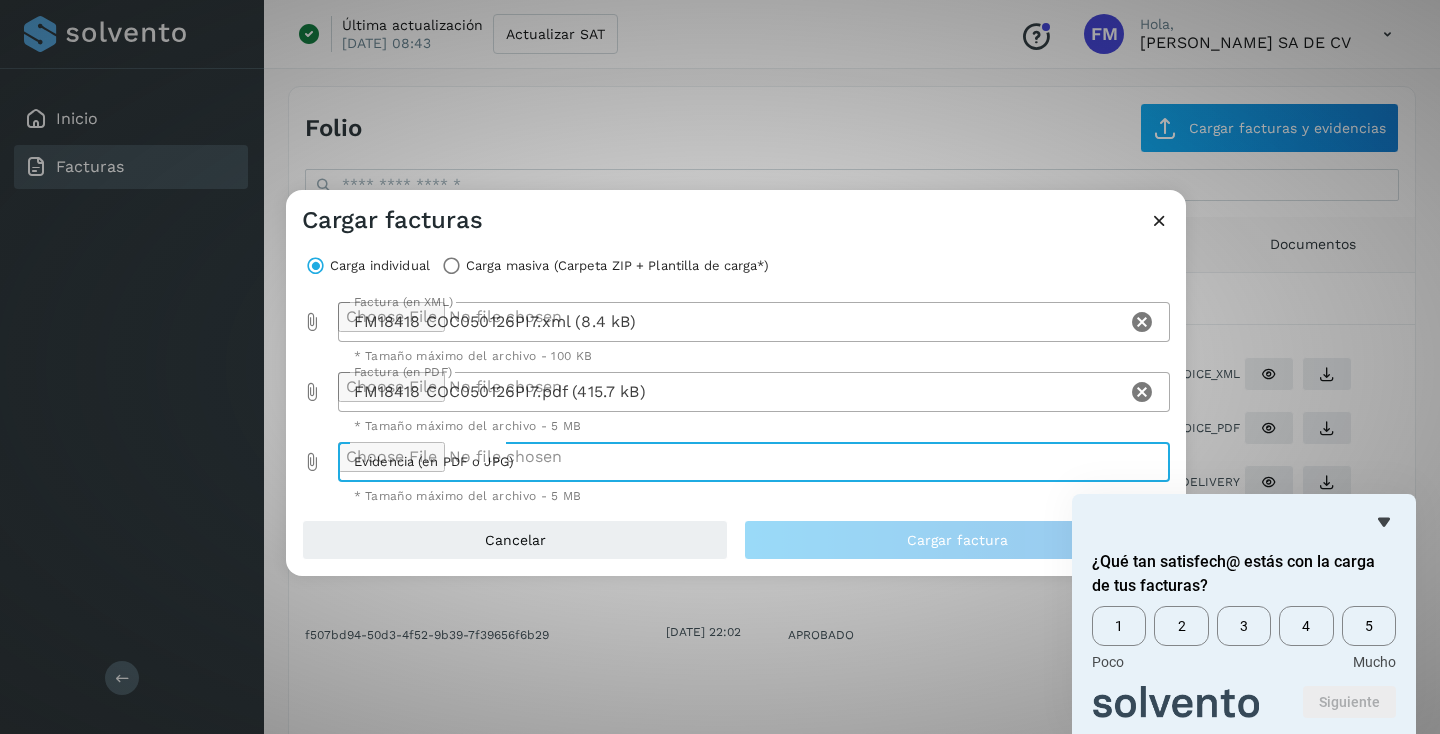 type on "**********" 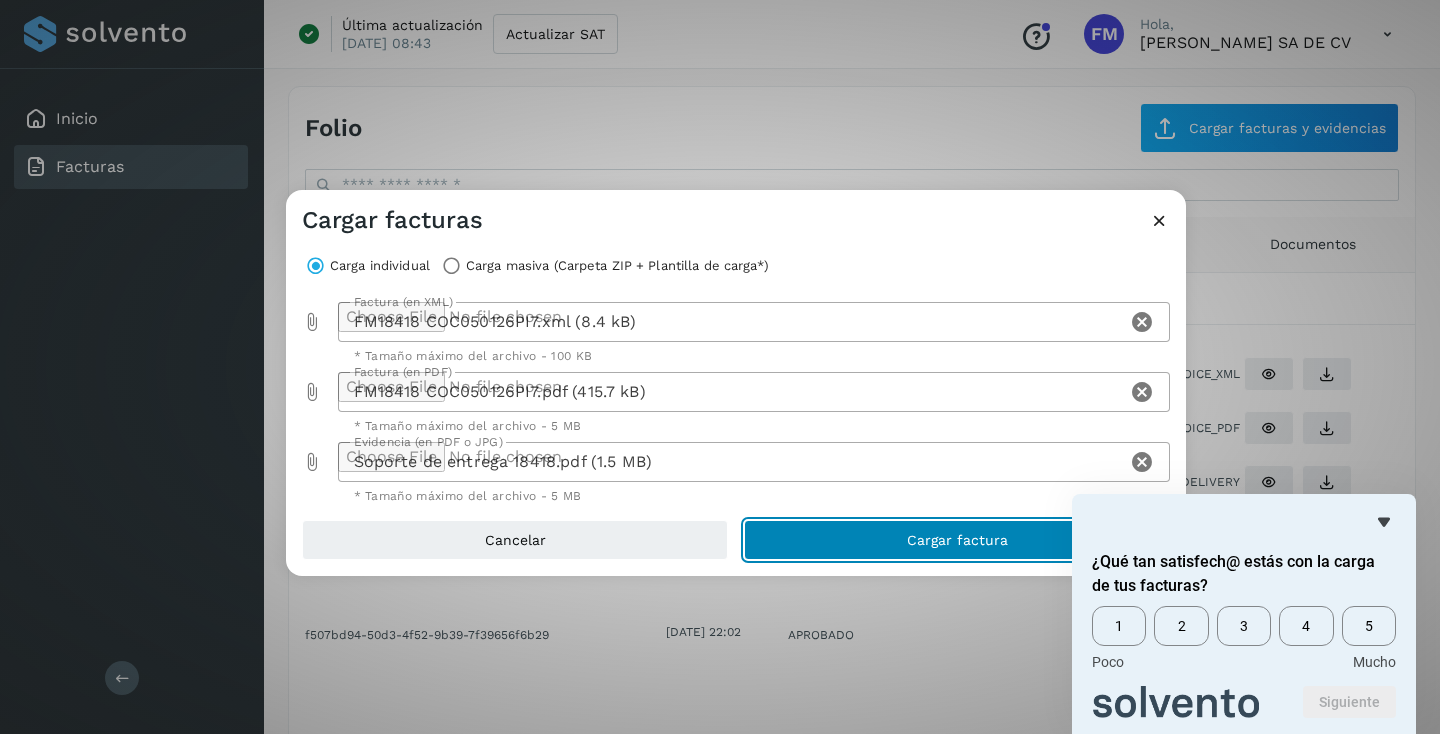 click on "Cargar factura" 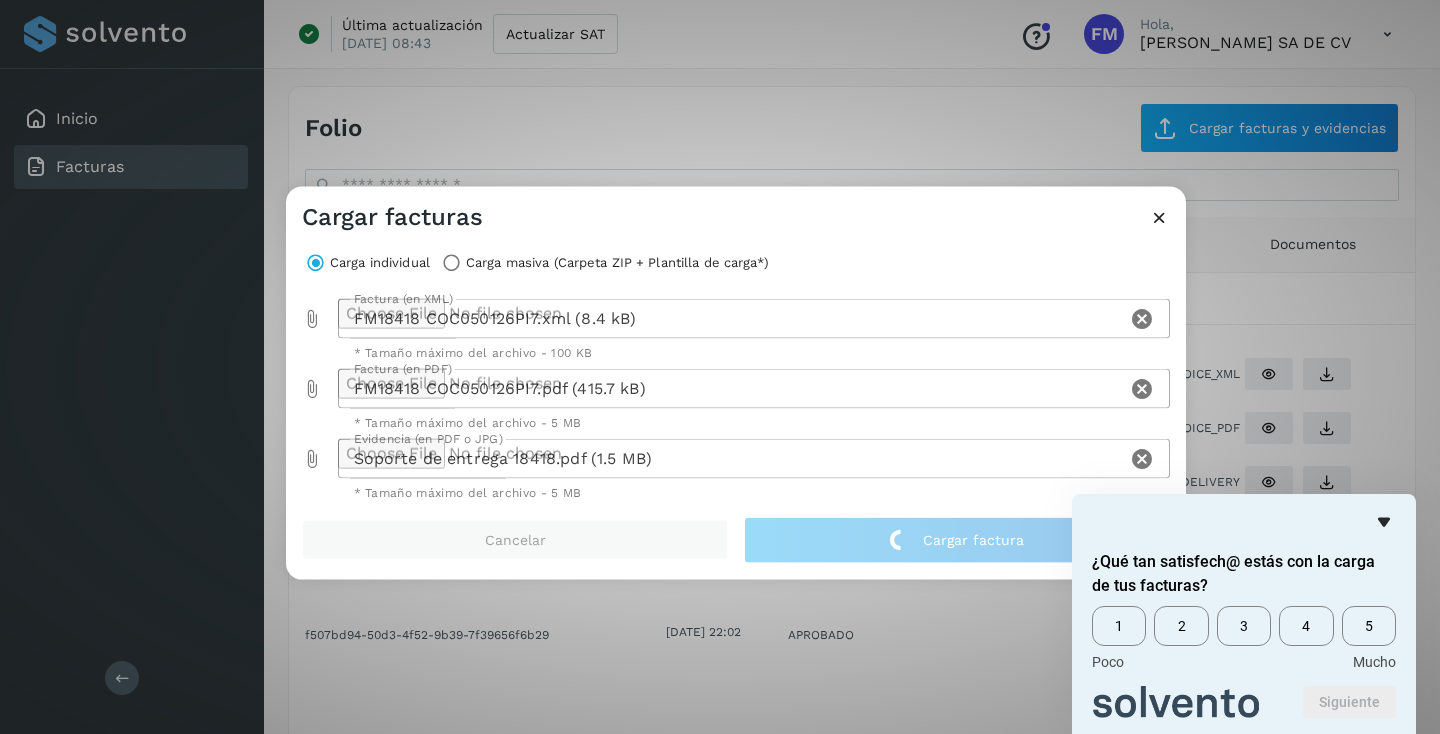 click 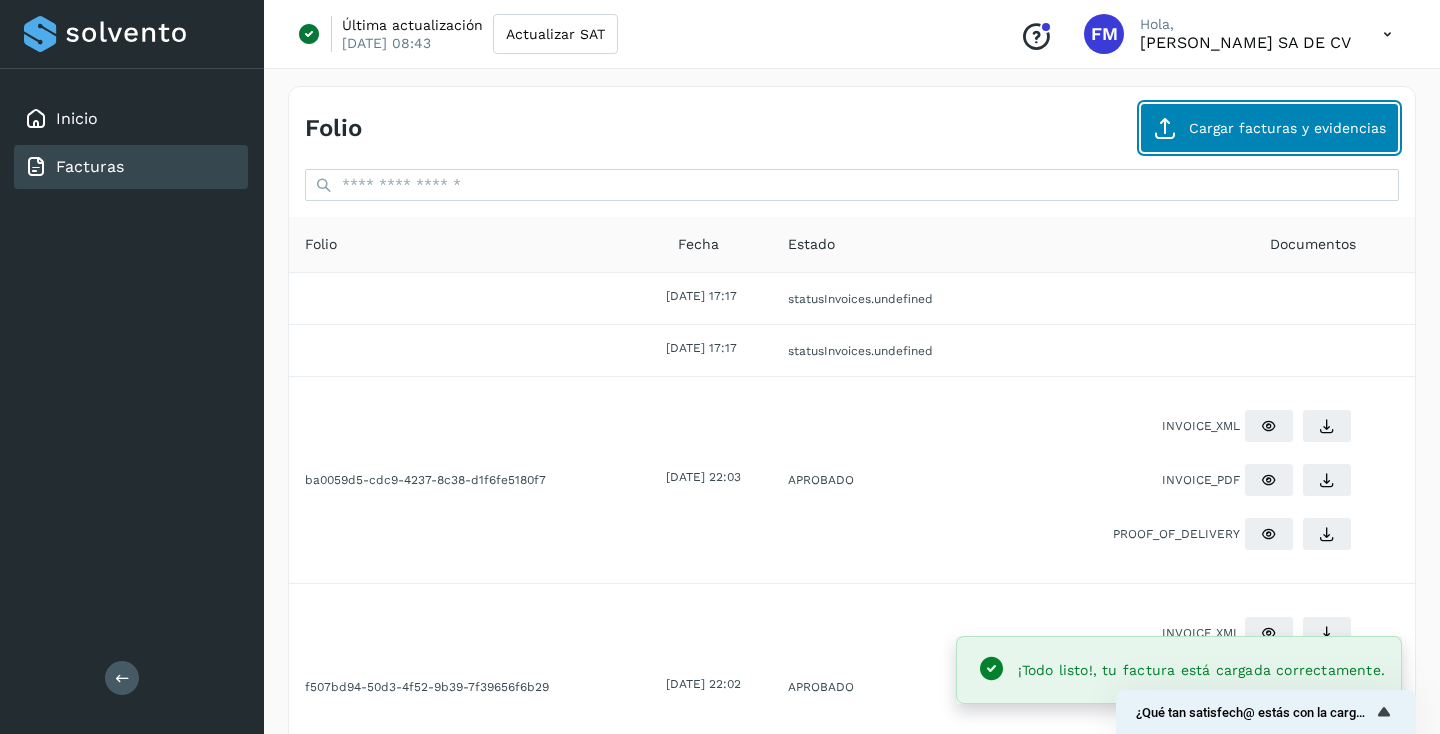 click on "Cargar facturas y evidencias" 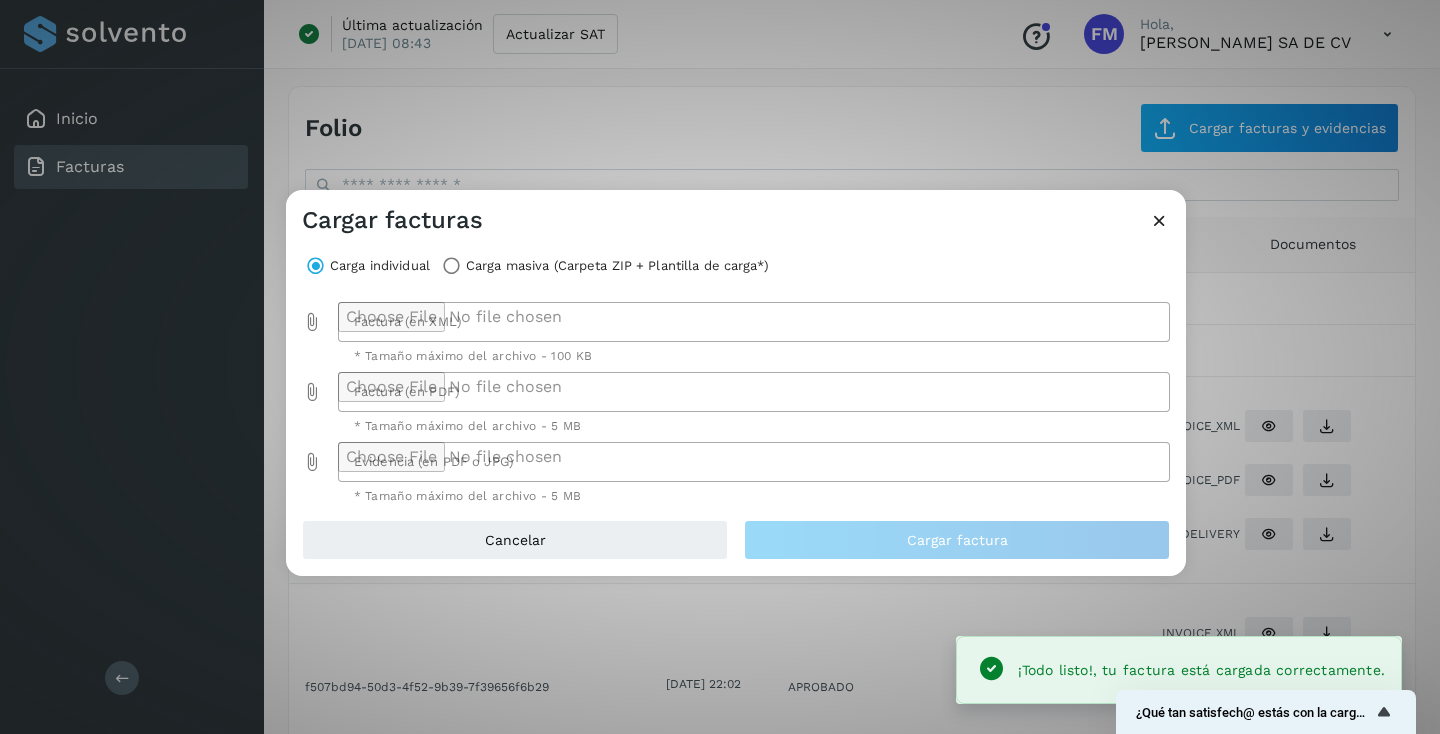 click 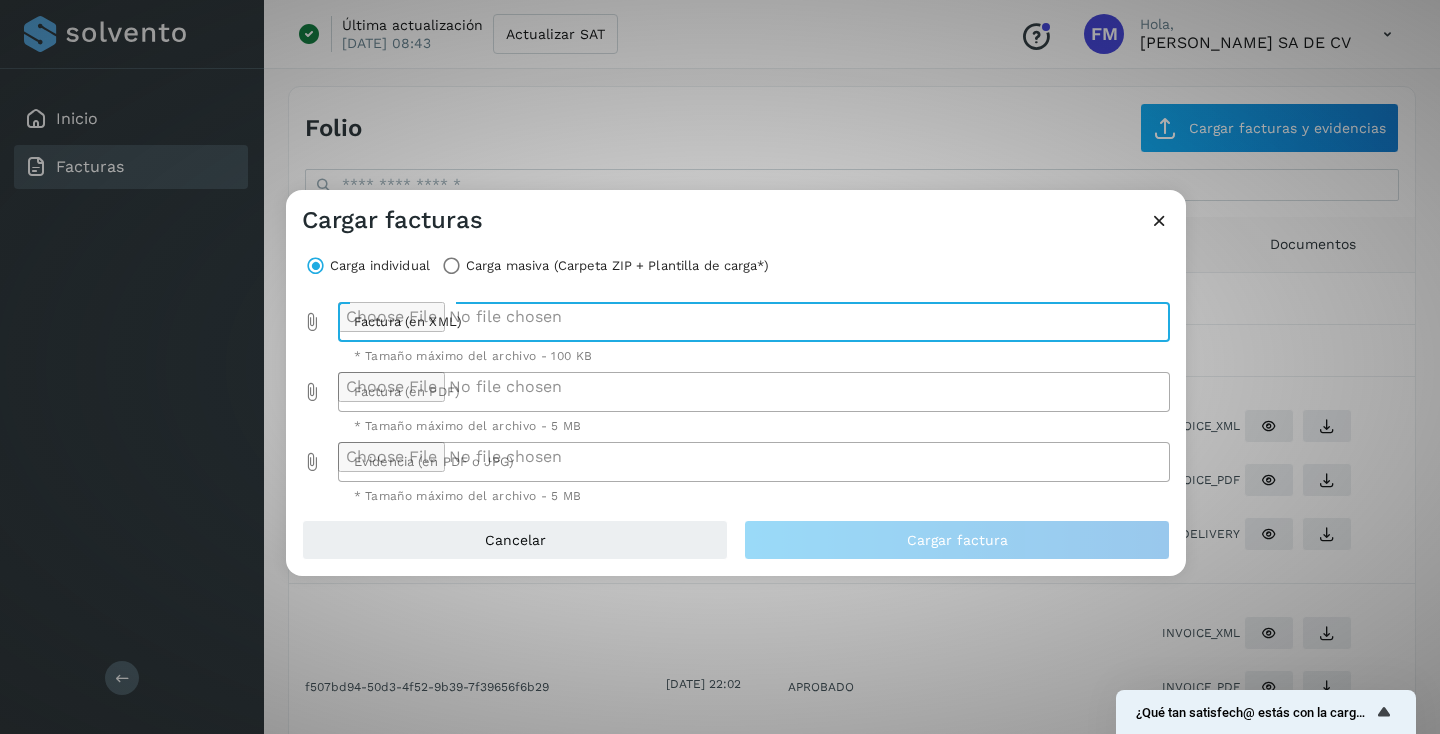 type on "**********" 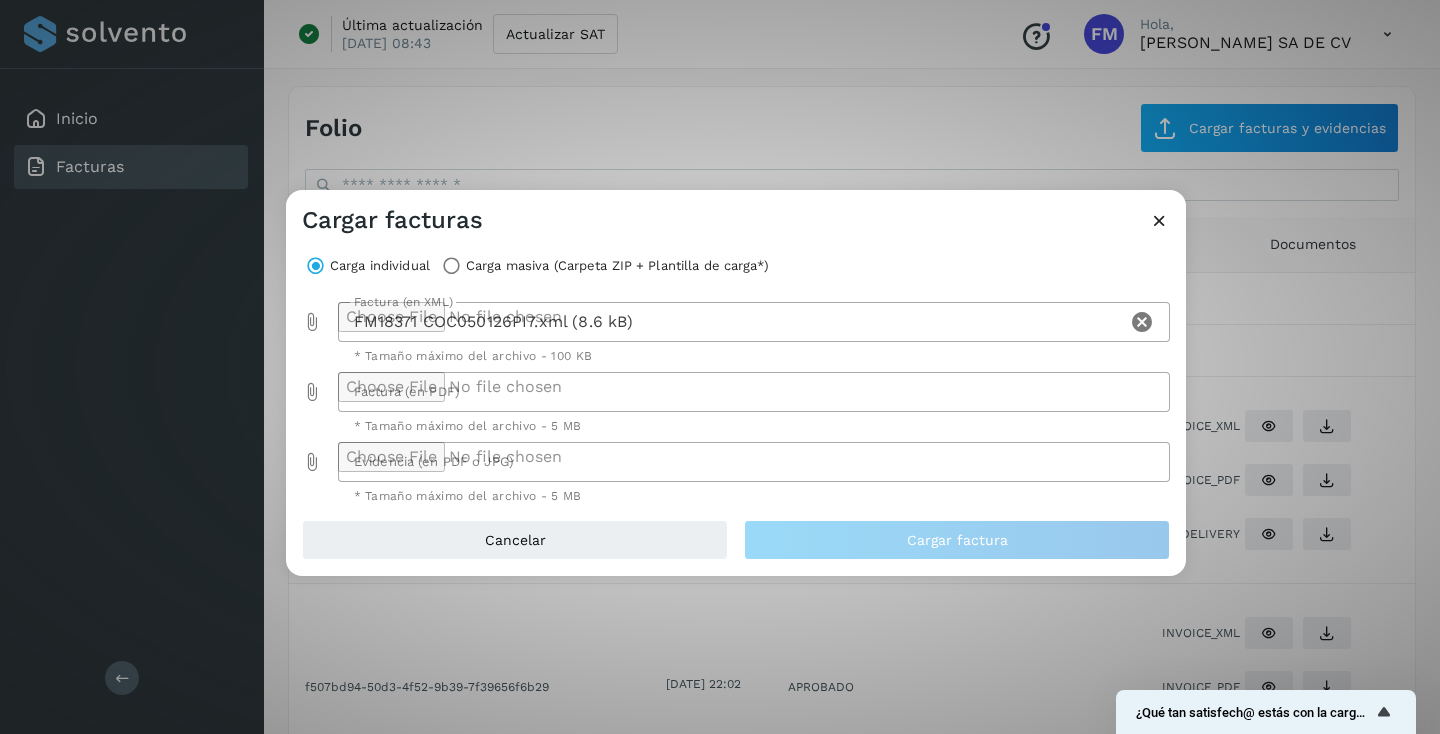 click 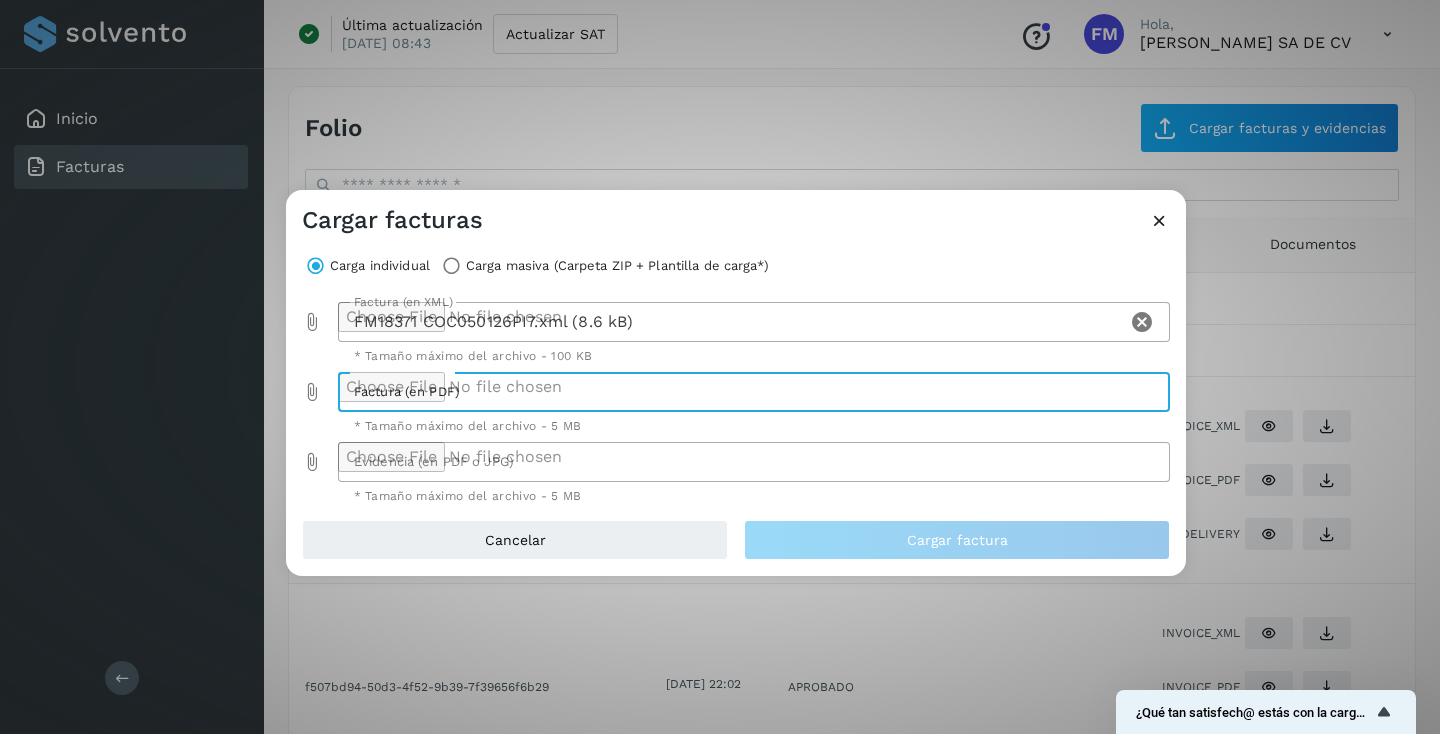 type on "**********" 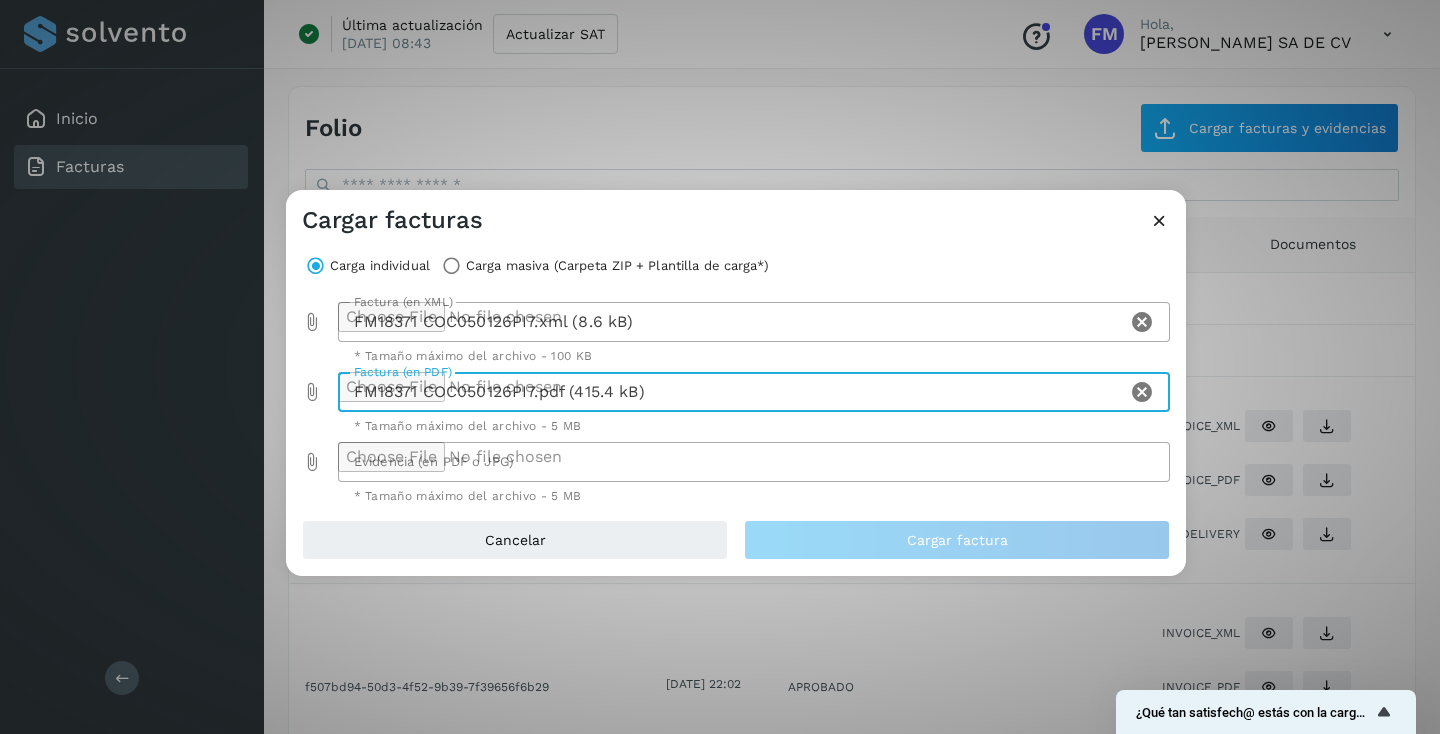 click on "* Tamaño máximo del archivo - 5 MB" at bounding box center (754, 496) 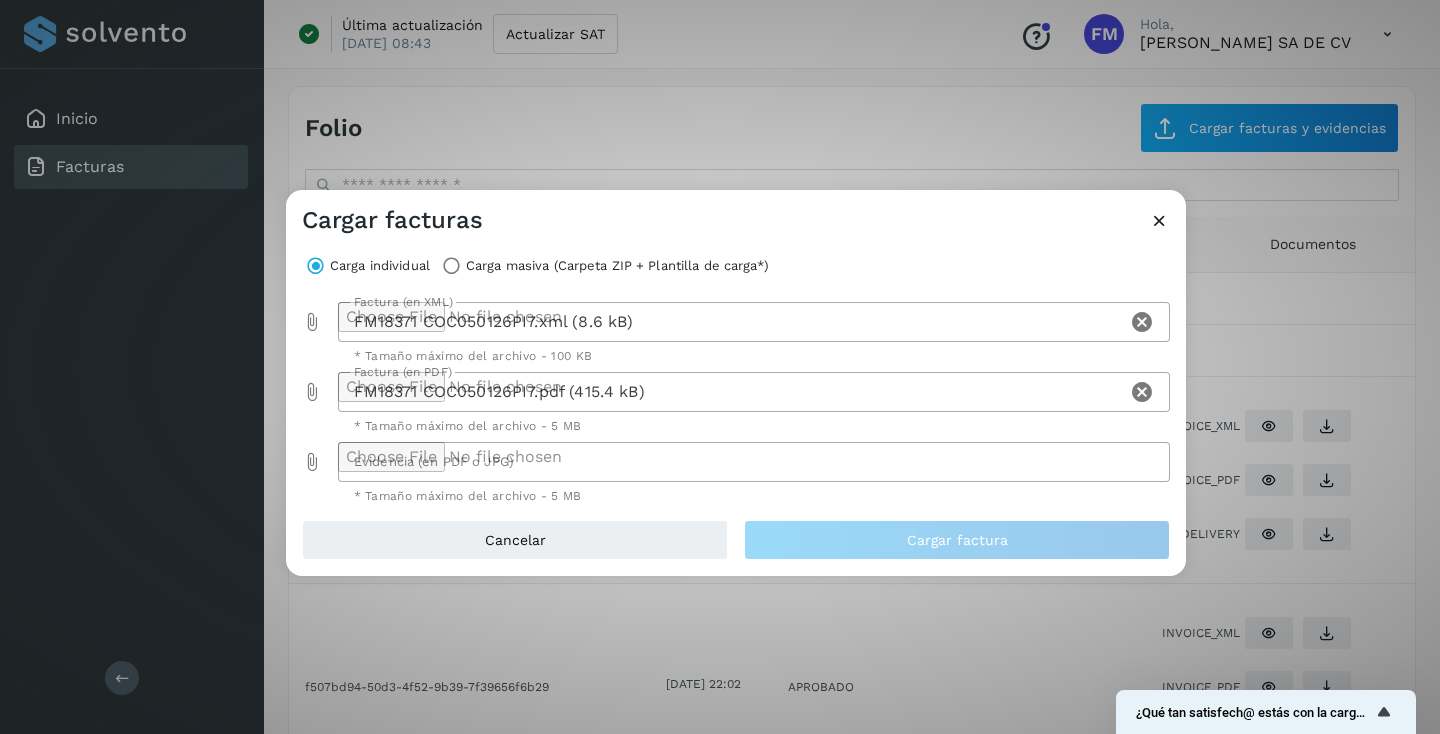 click 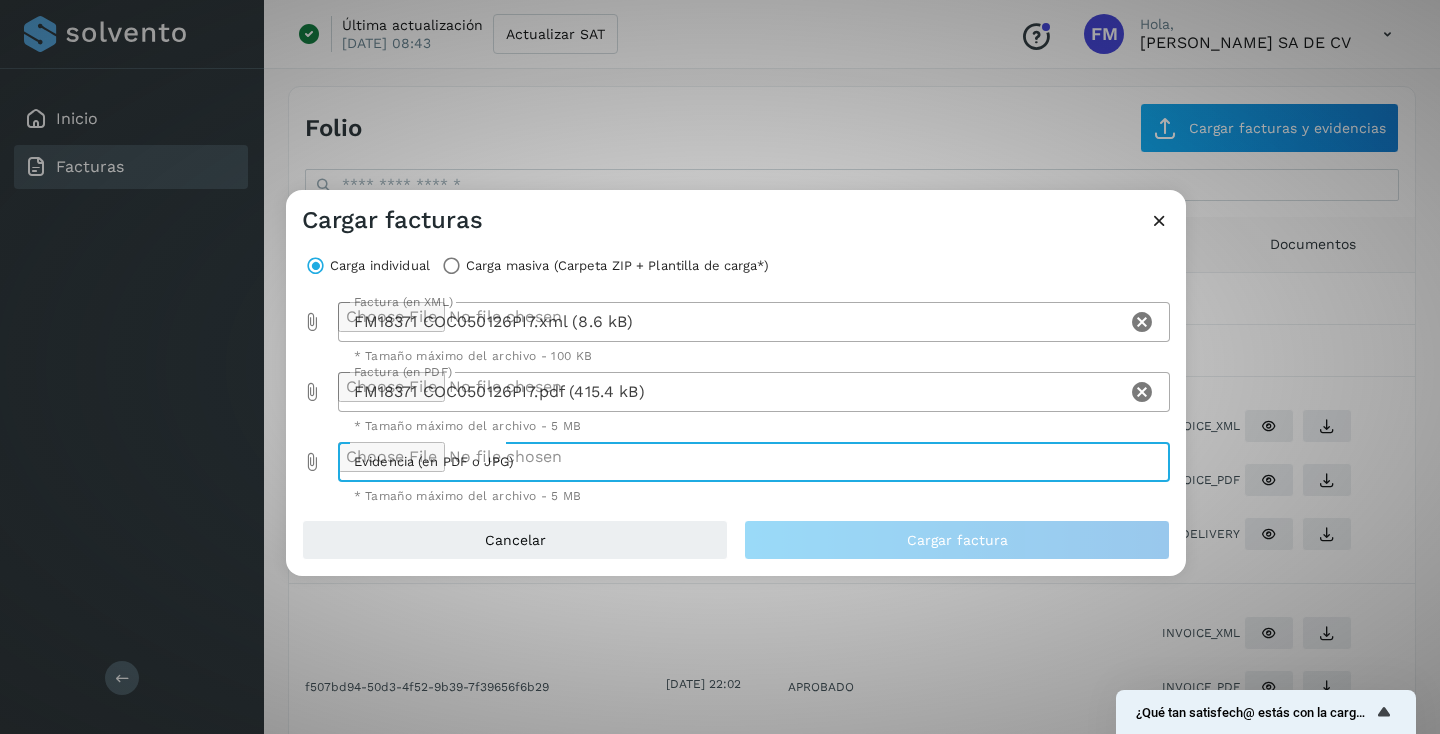 type on "**********" 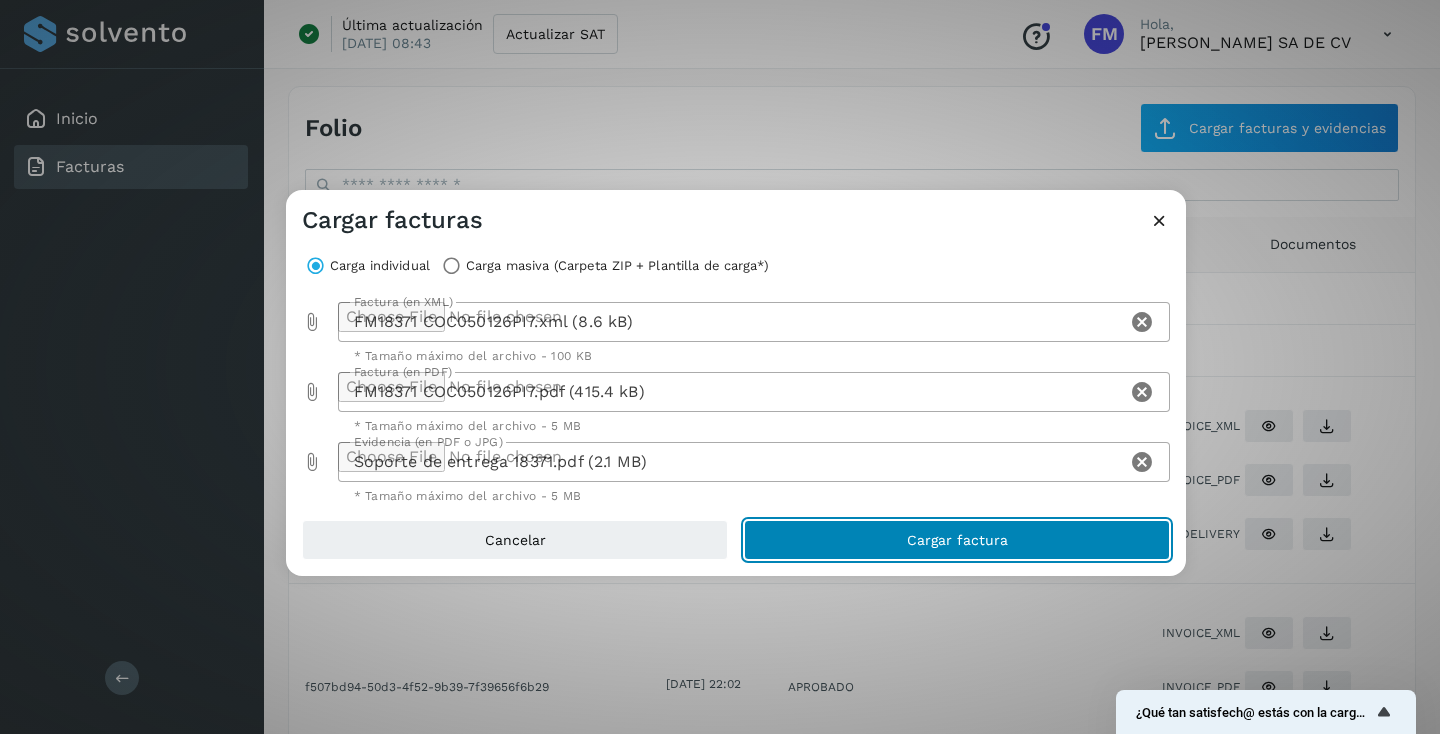 click on "Cargar factura" 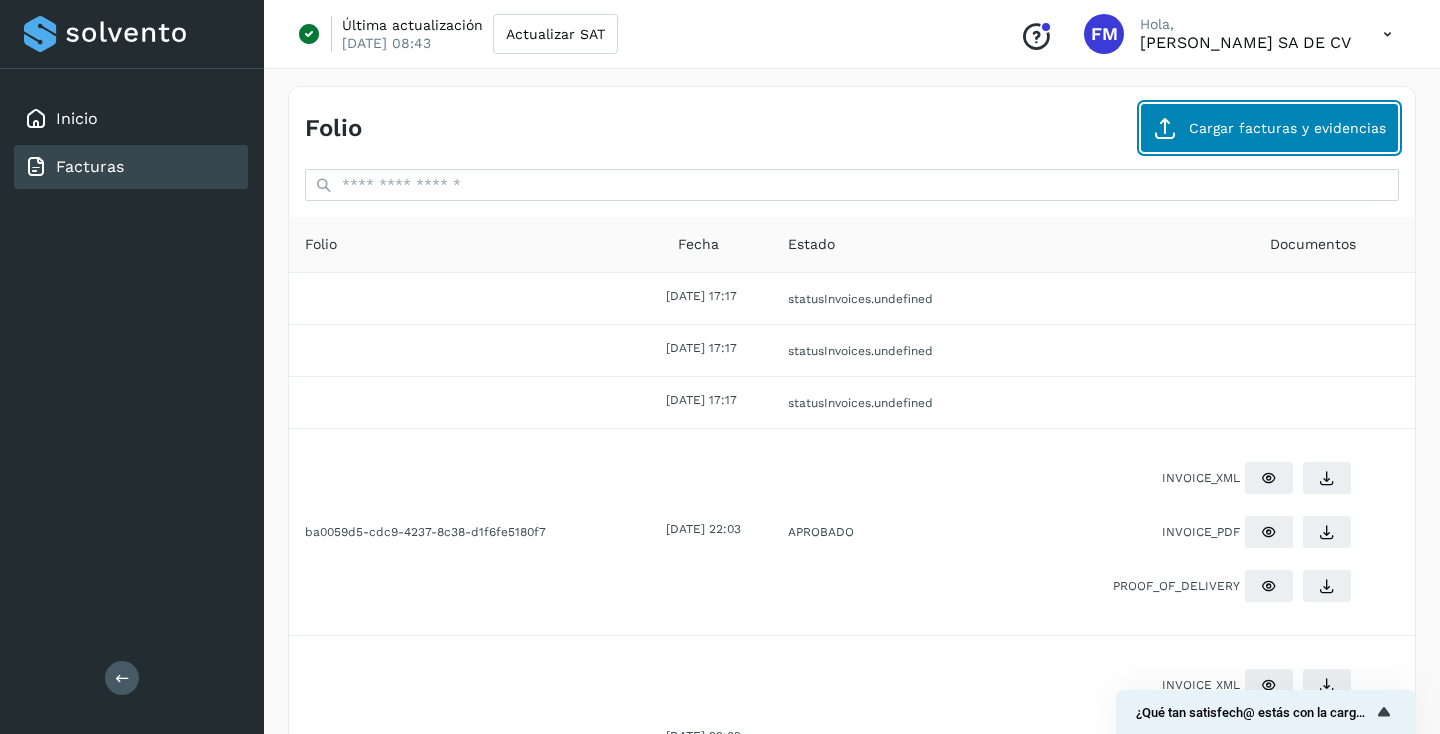 click on "Cargar facturas y evidencias" 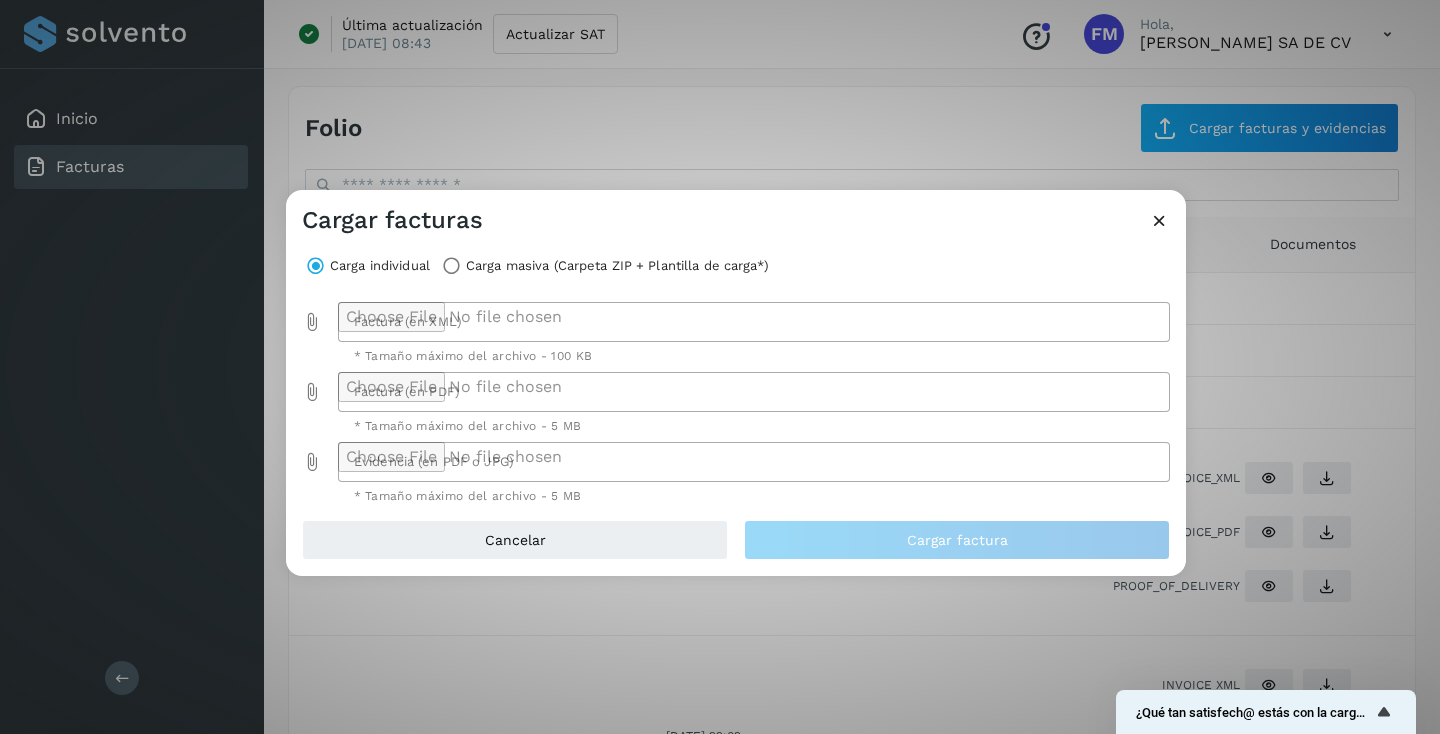 click 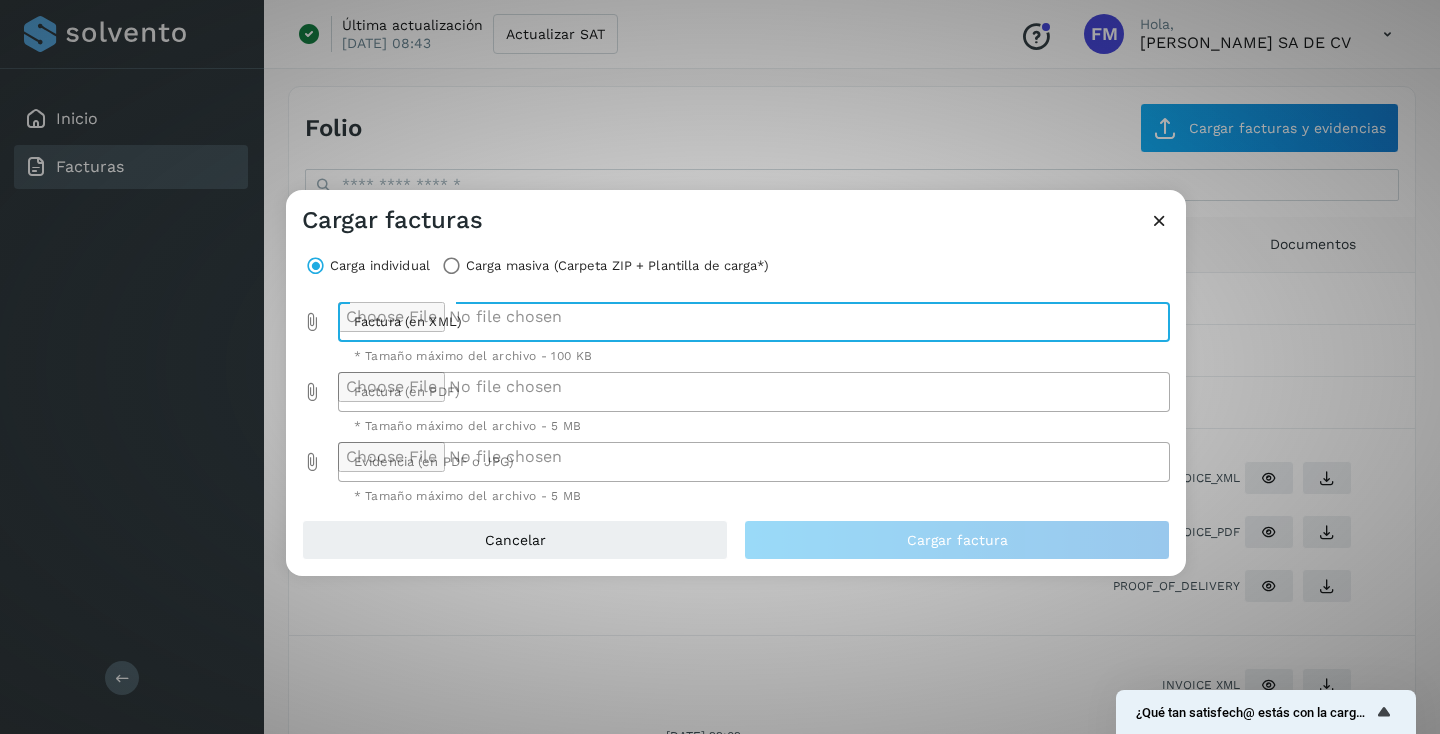 type on "**********" 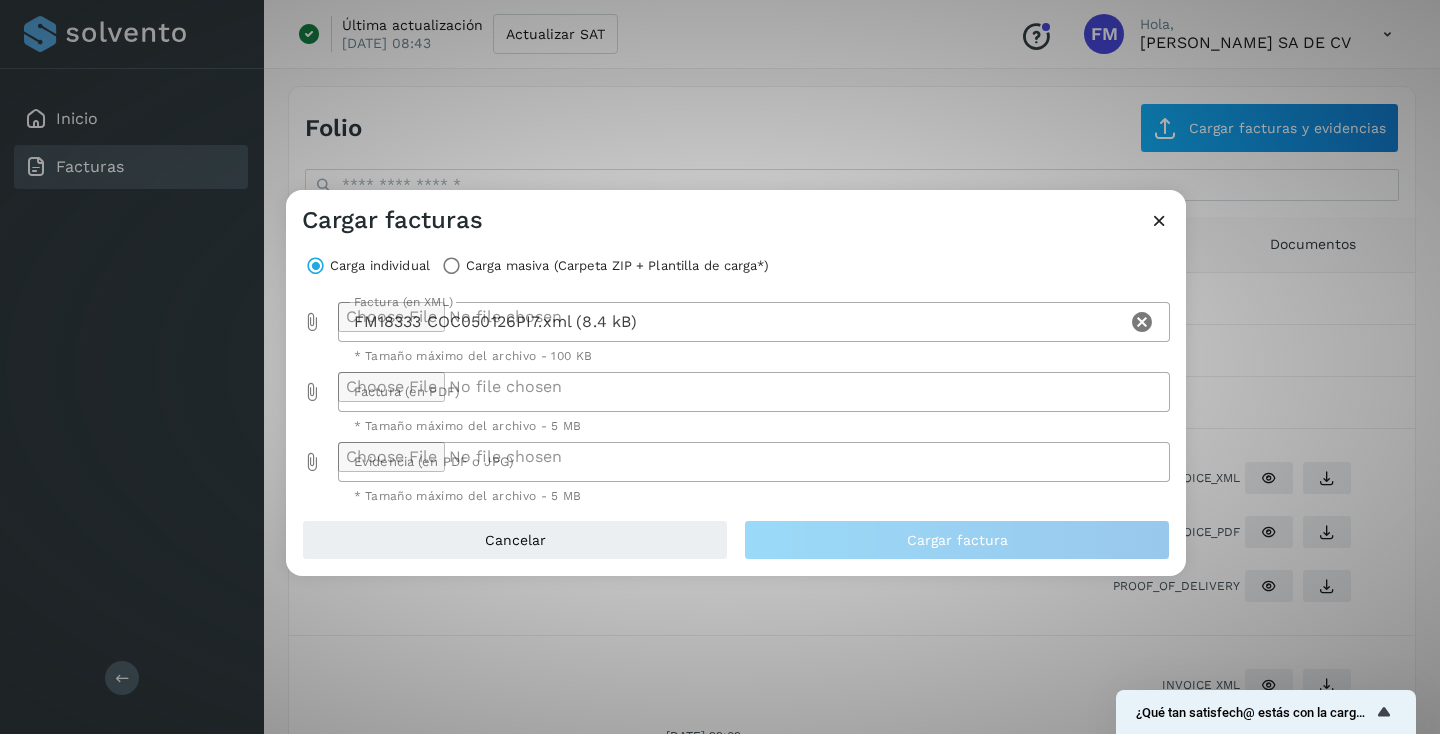 click 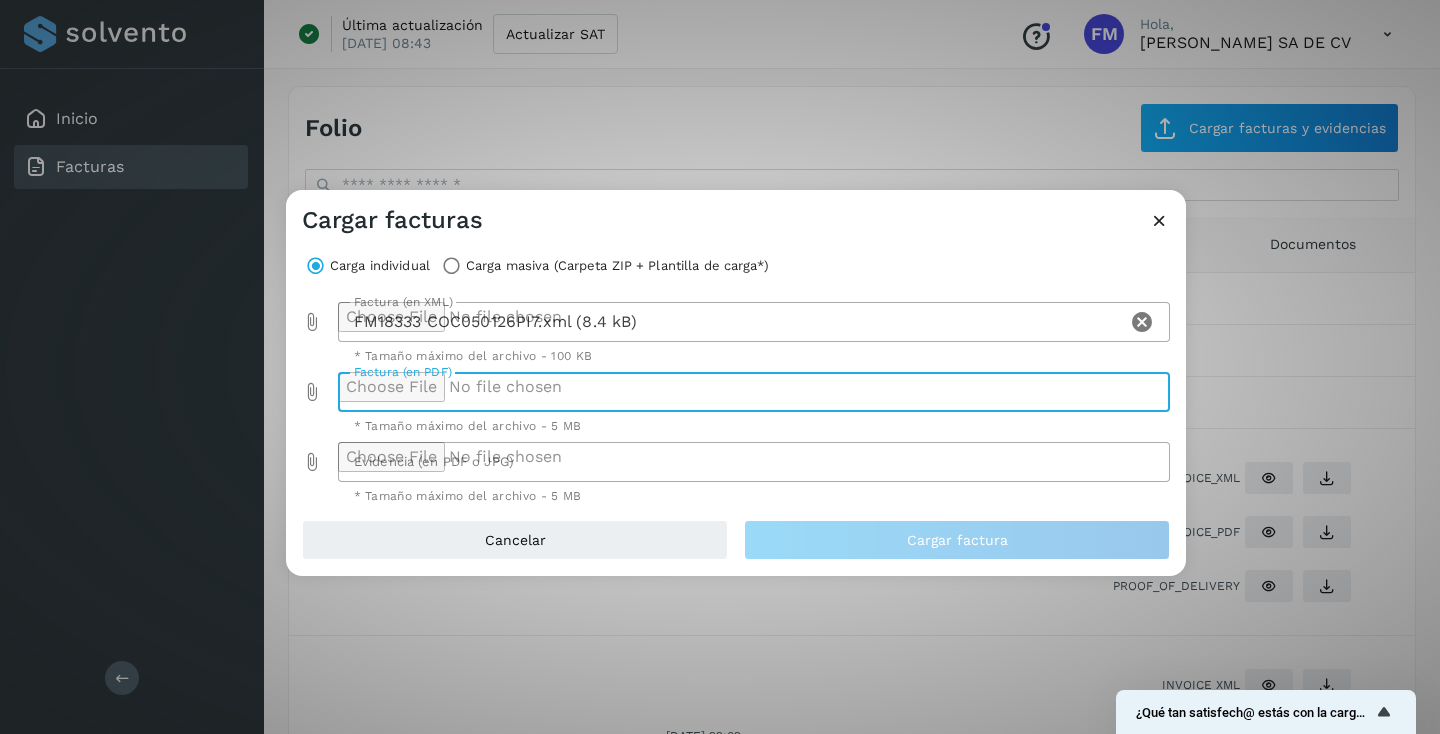 type on "**********" 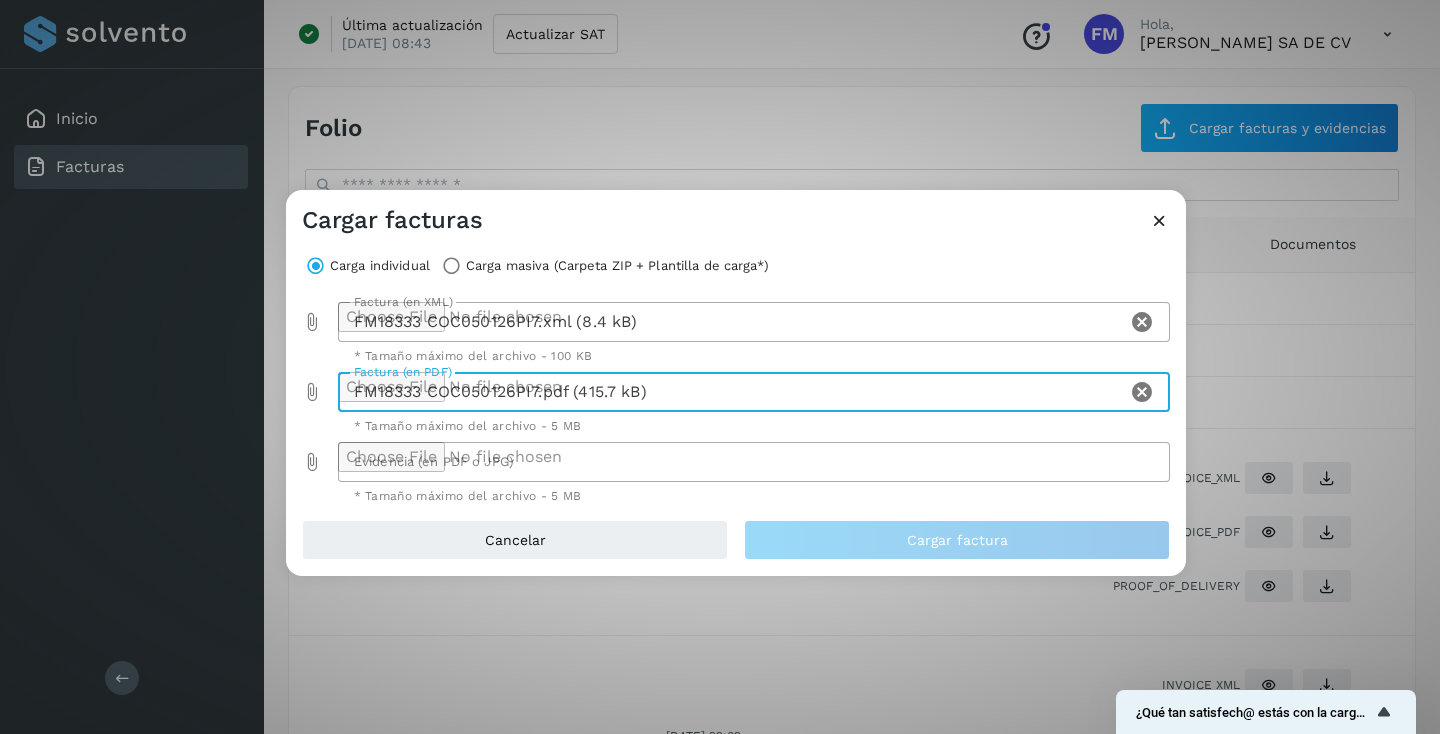 click 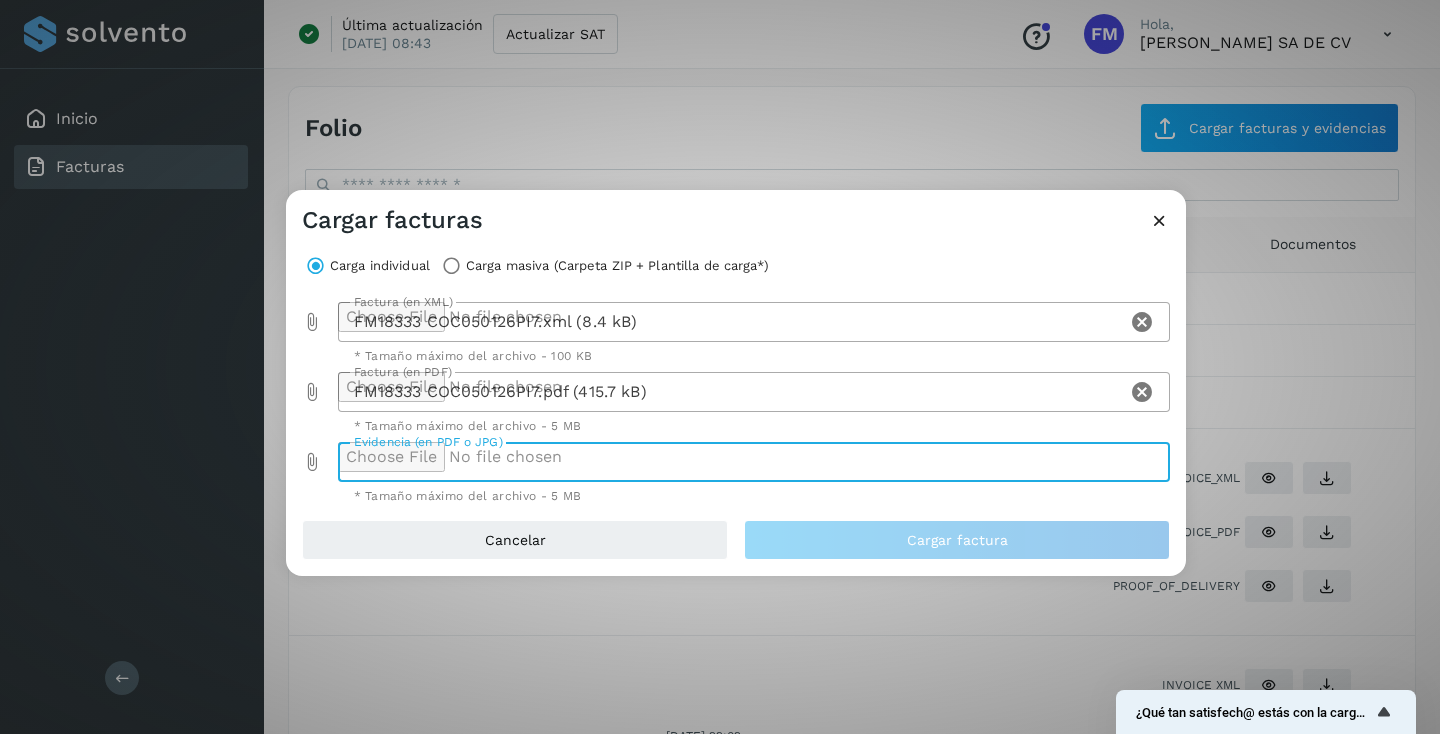 type on "**********" 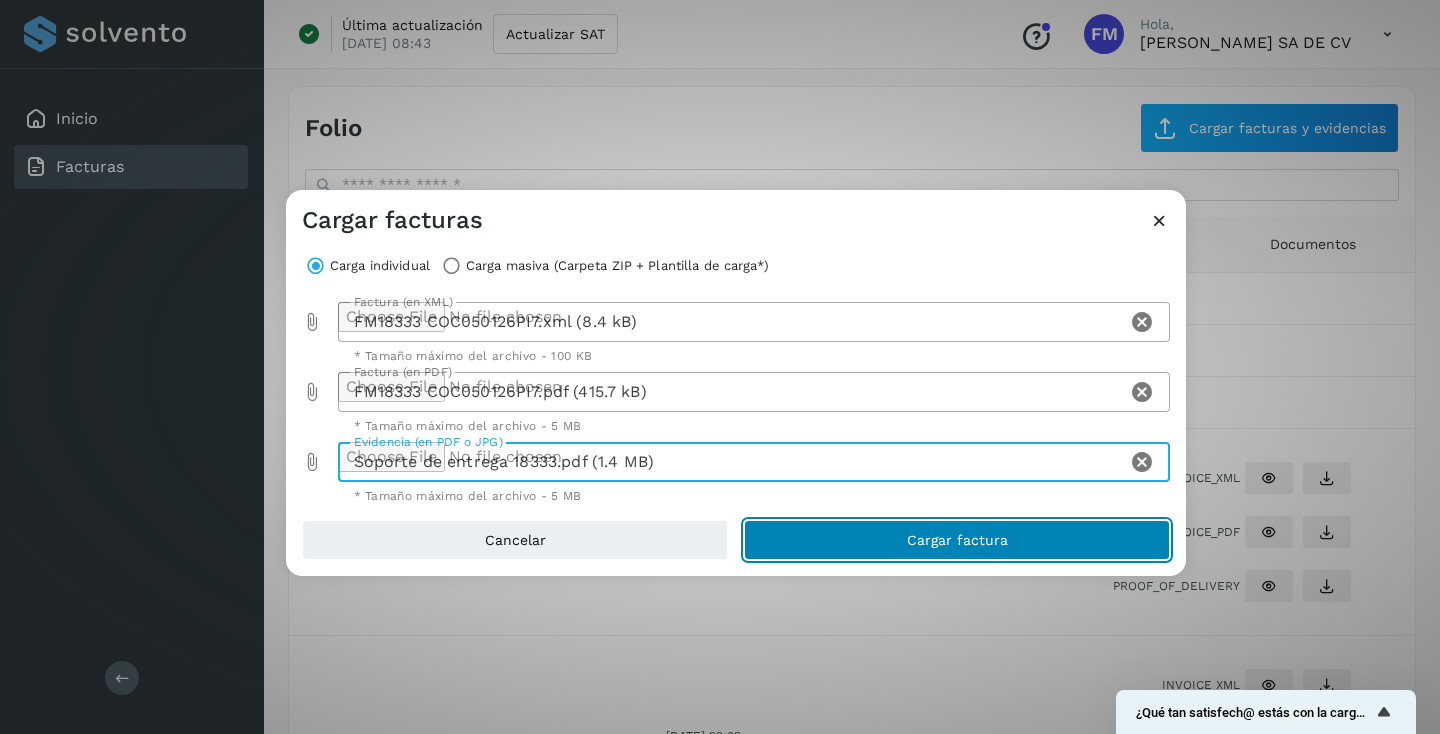 click on "Cargar factura" 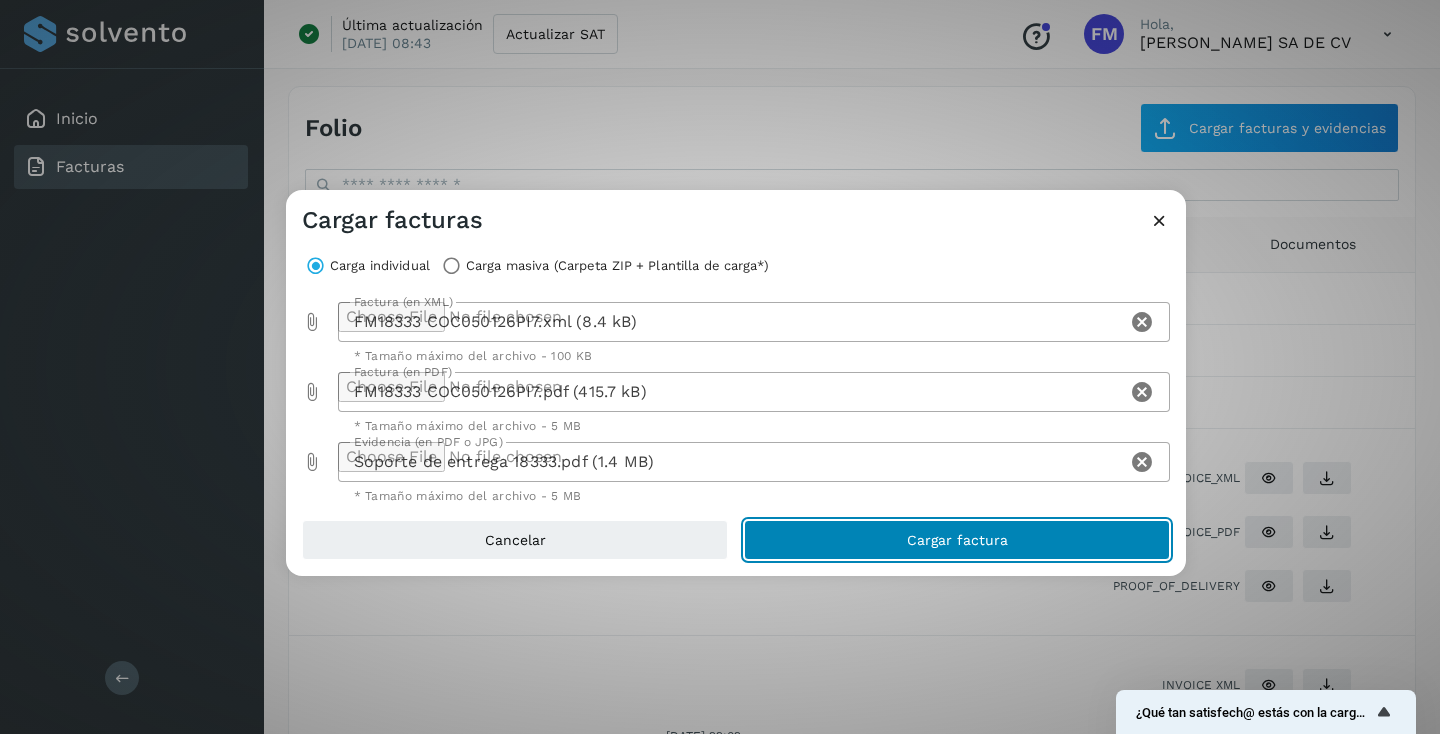 click on "Cargar factura" 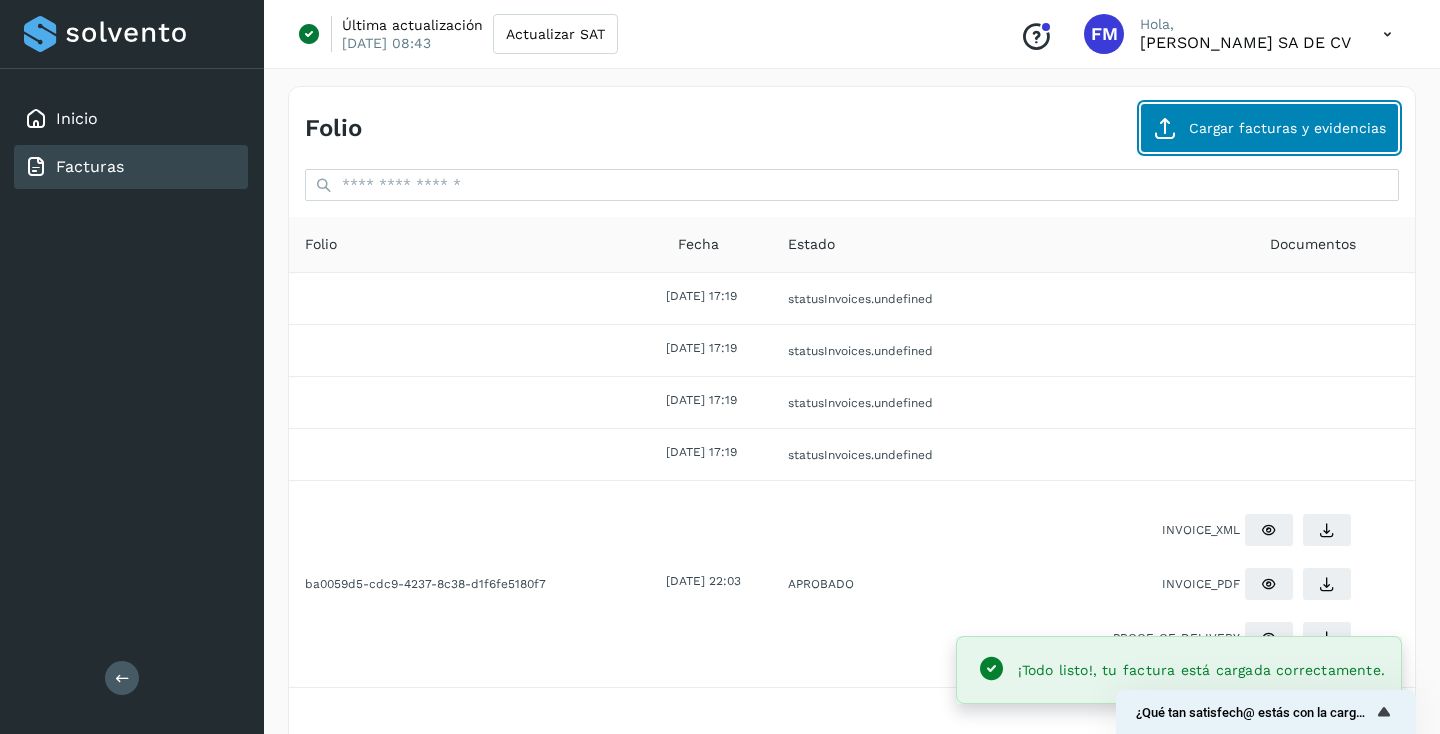 click on "Cargar facturas y evidencias" 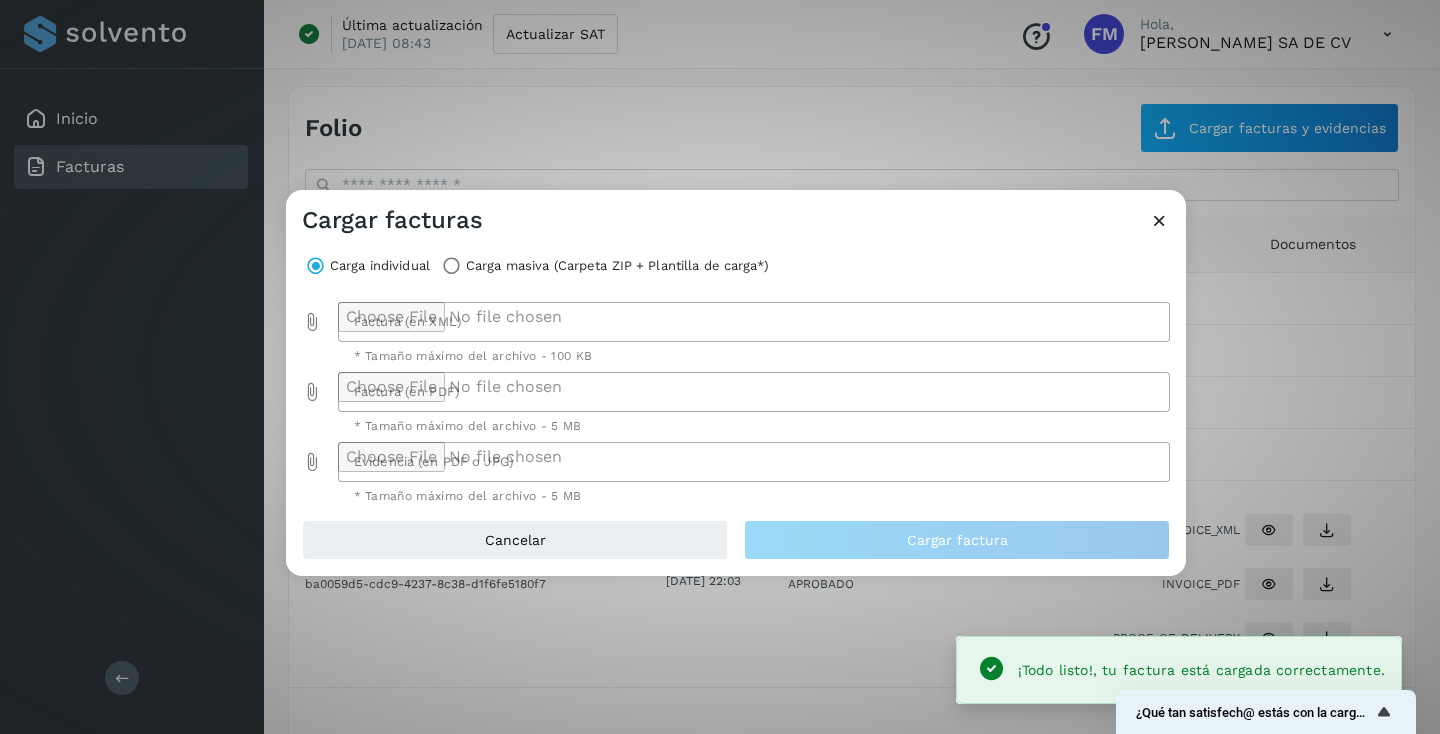 click 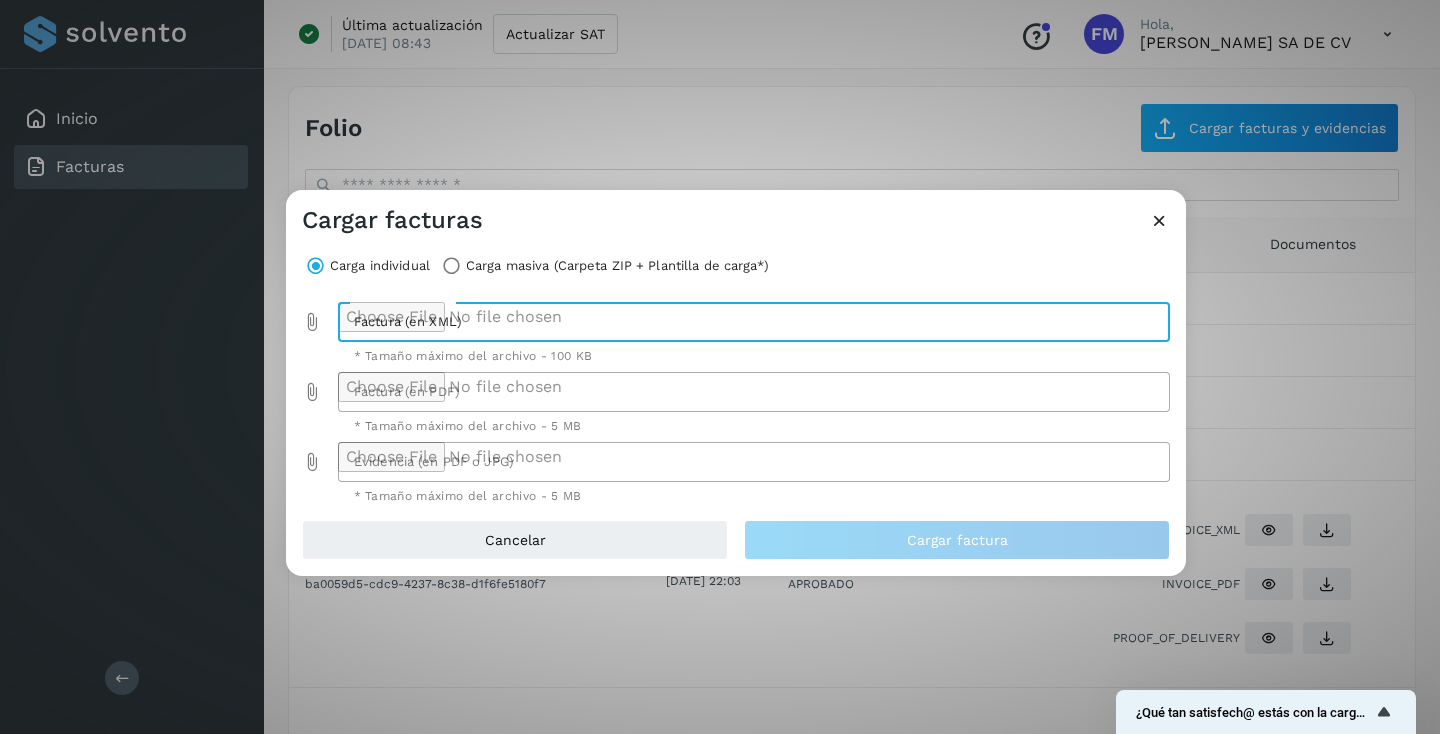 type on "**********" 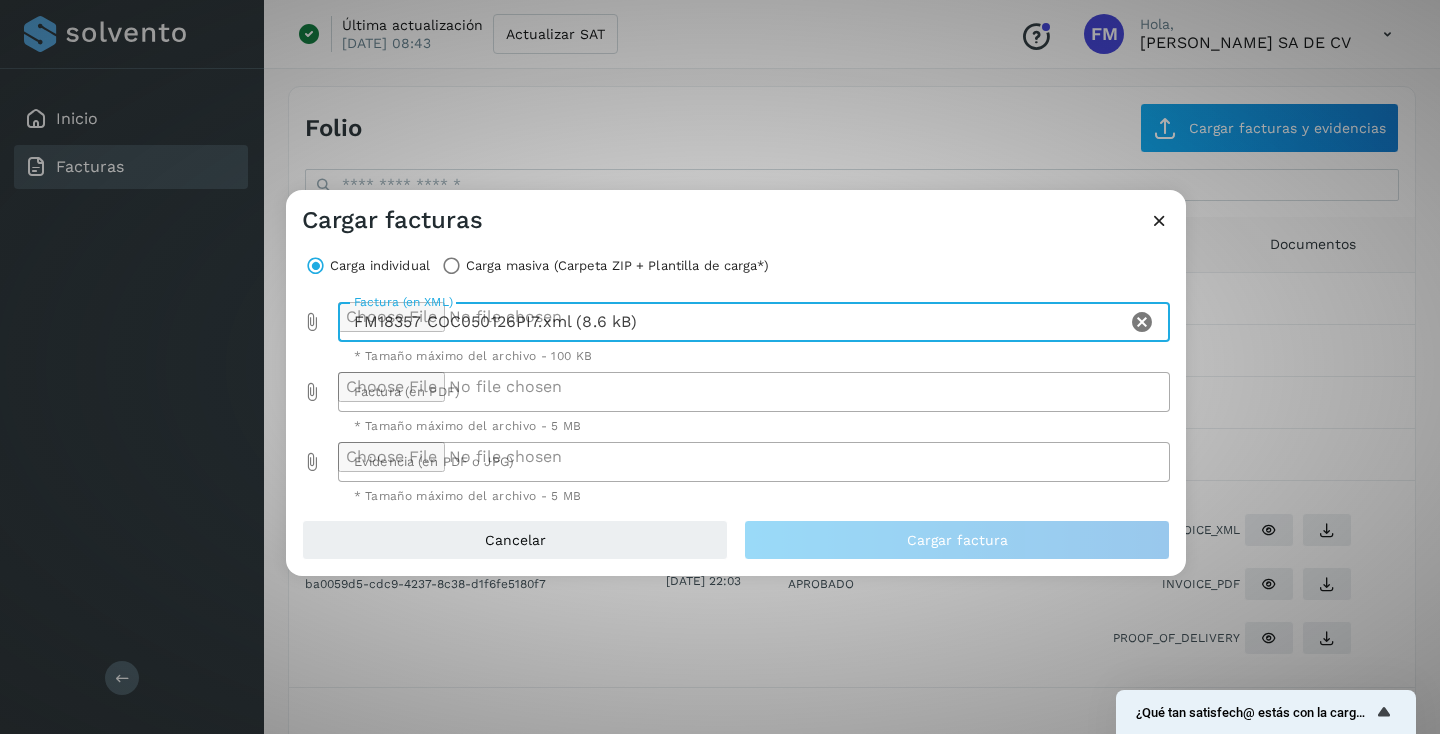 click 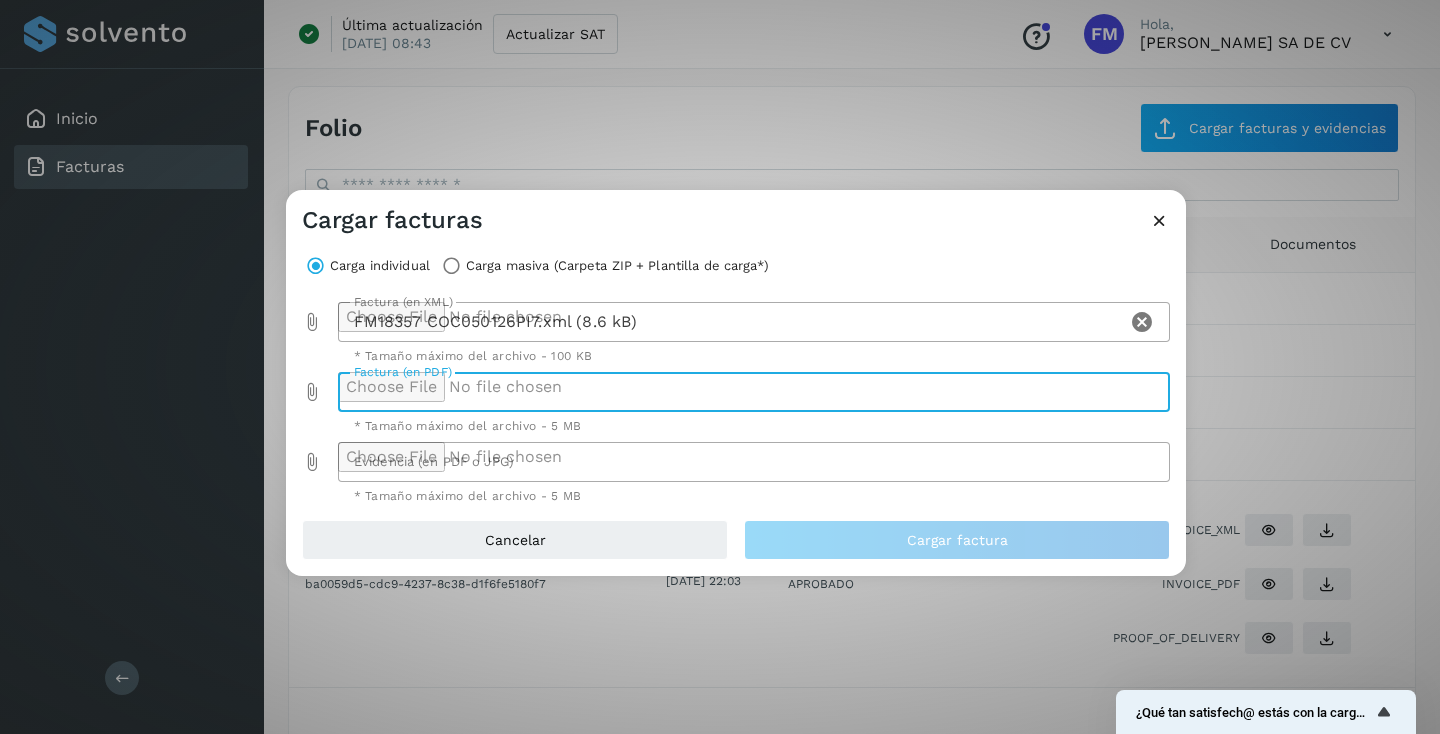 type on "**********" 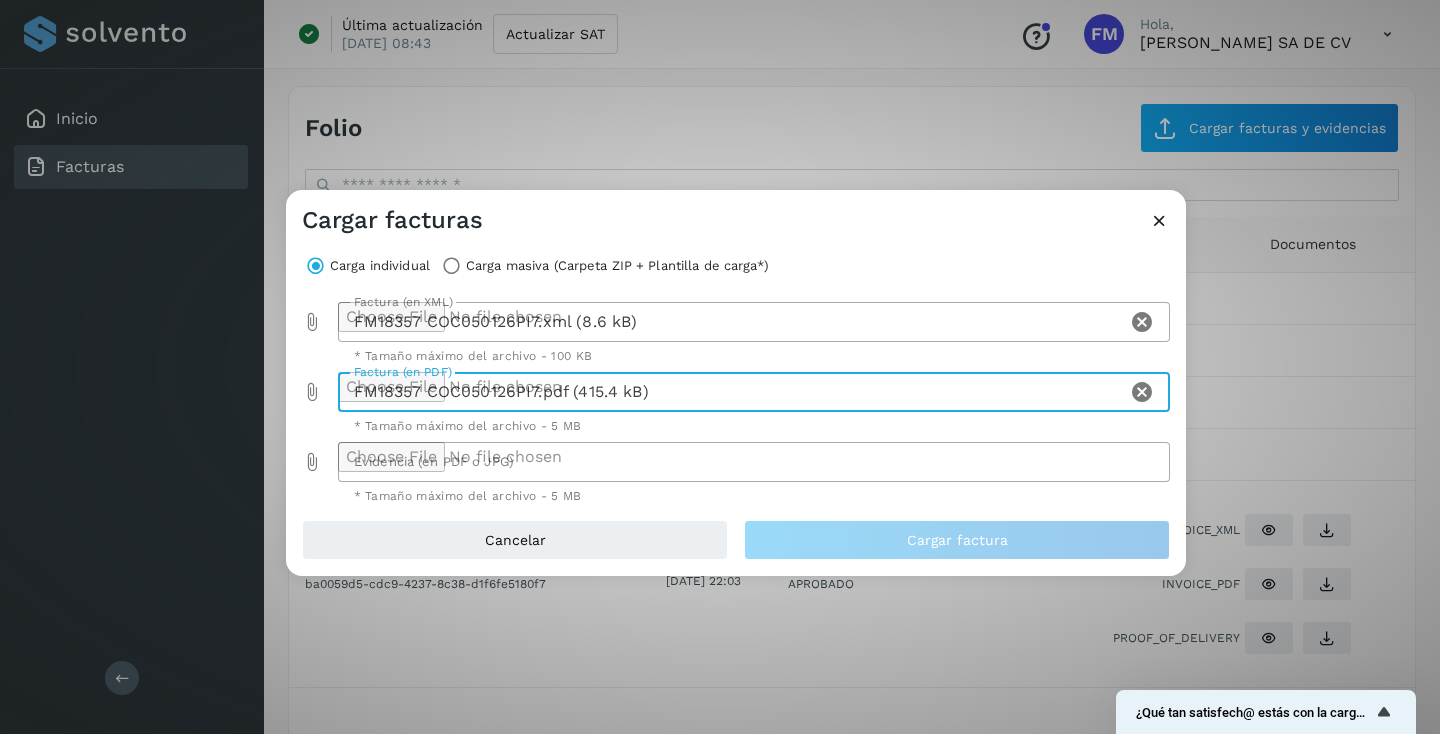 click 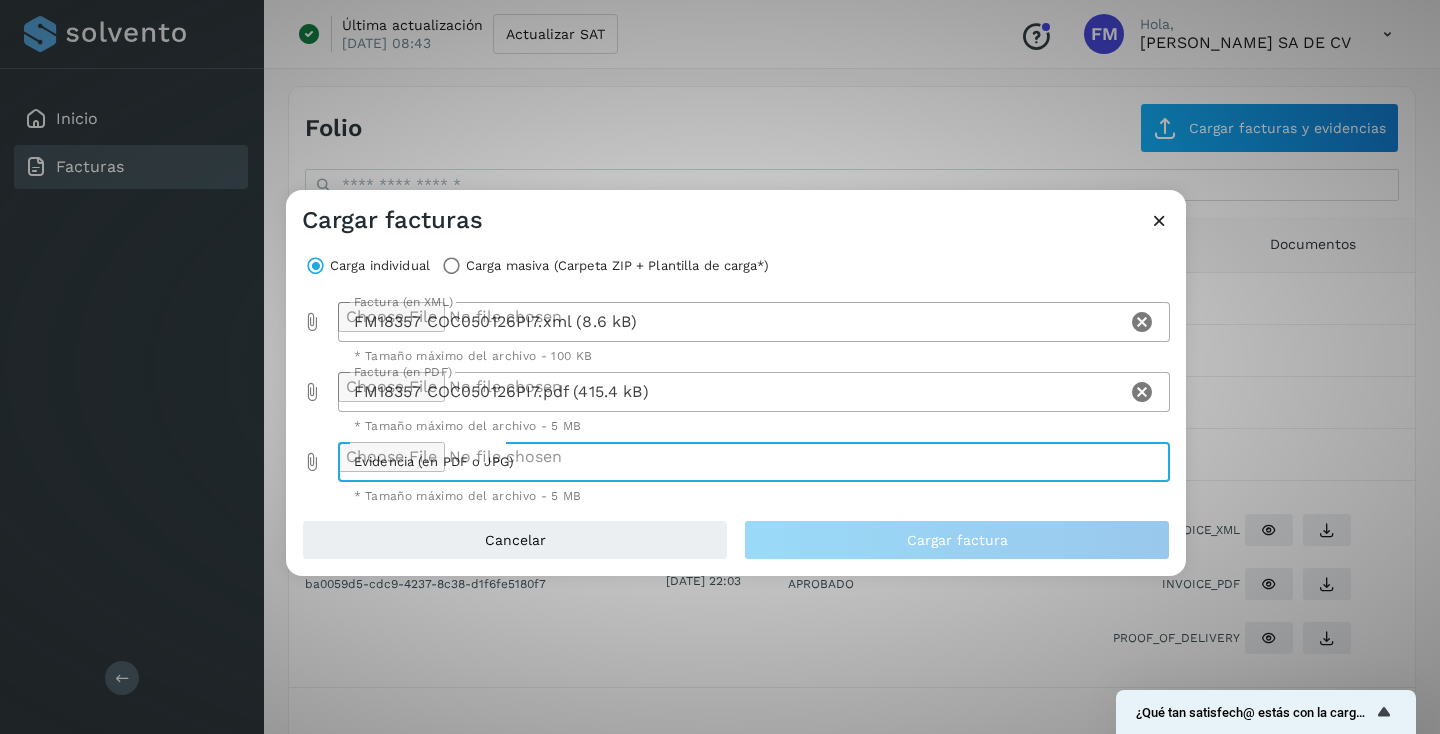 type on "**********" 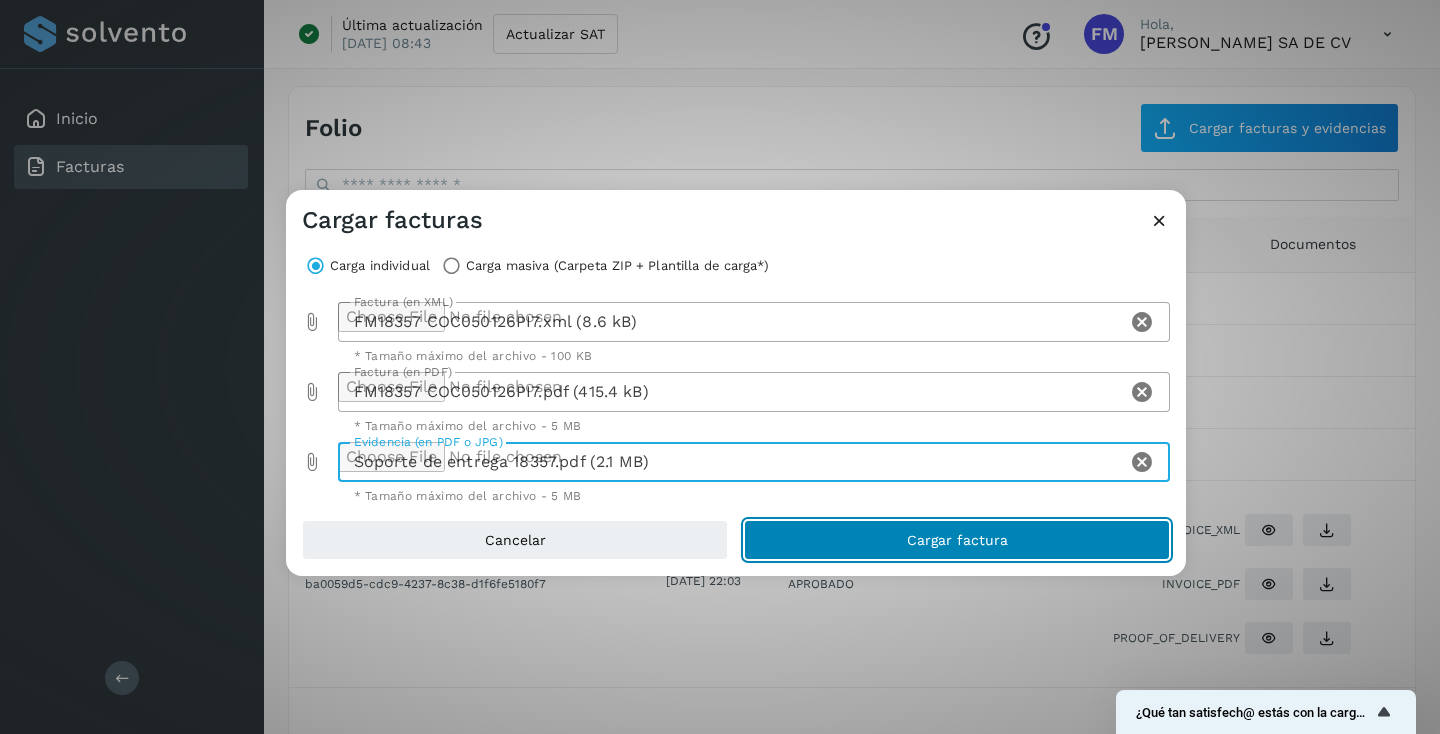 click on "Cargar factura" 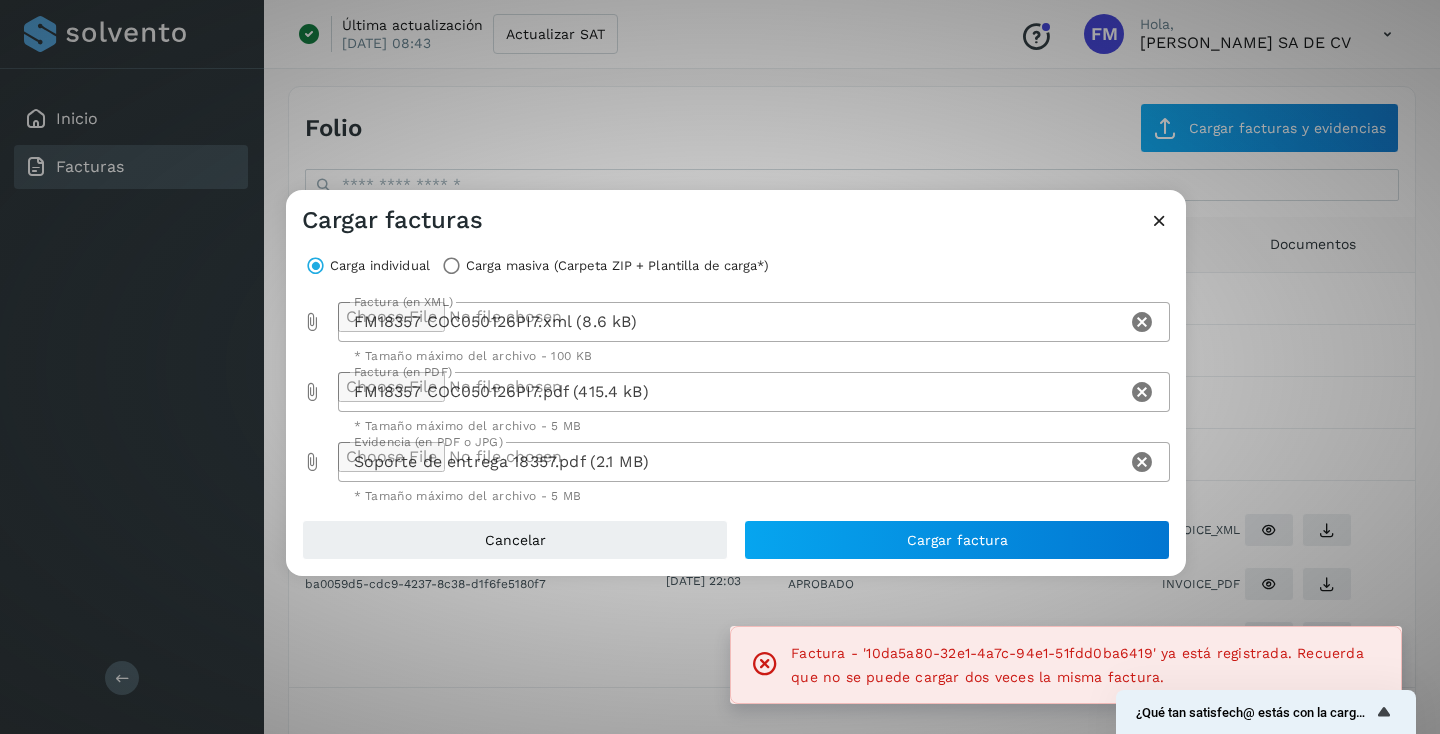 click on "FM18357 COC050126PI7.xml (8.6 kB)" 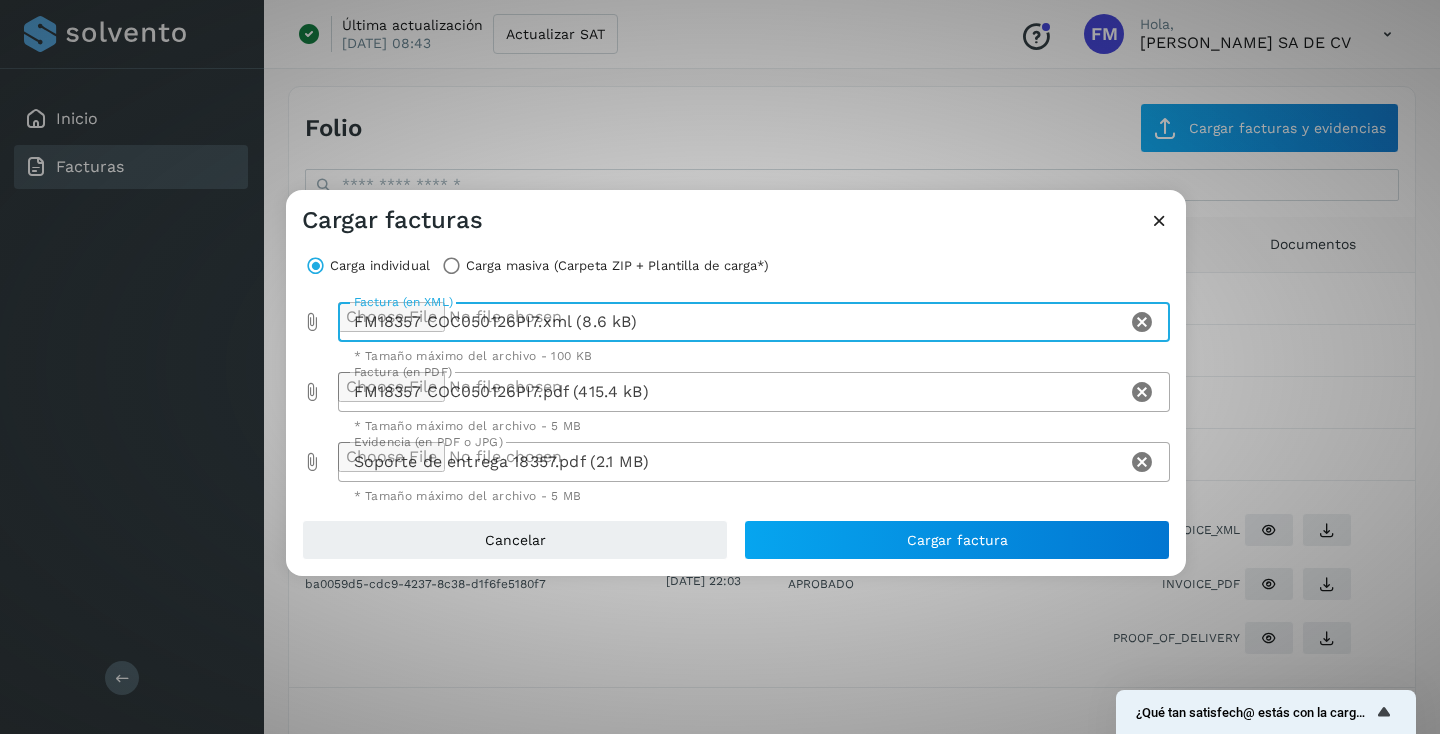 type 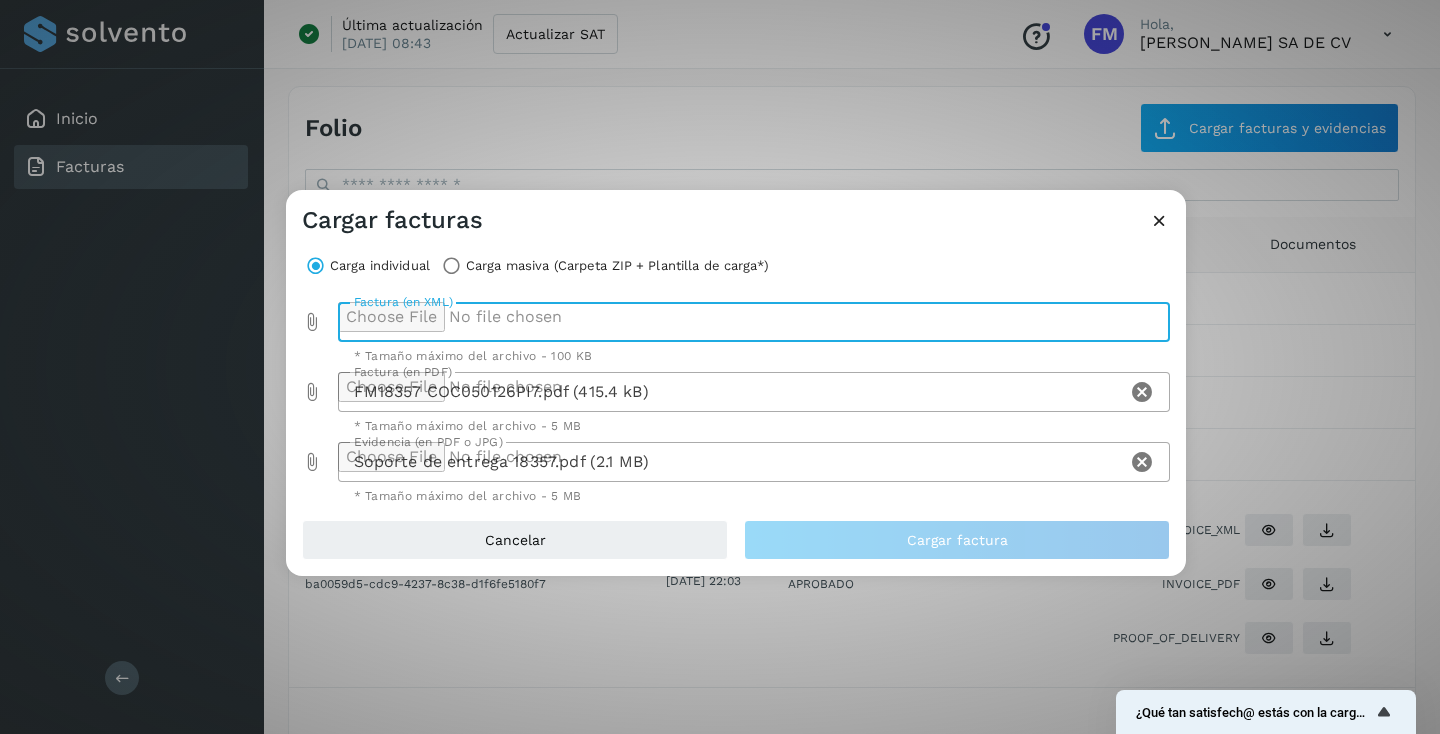 click on "FM18357 COC050126PI7.pdf (415.4 kB)" 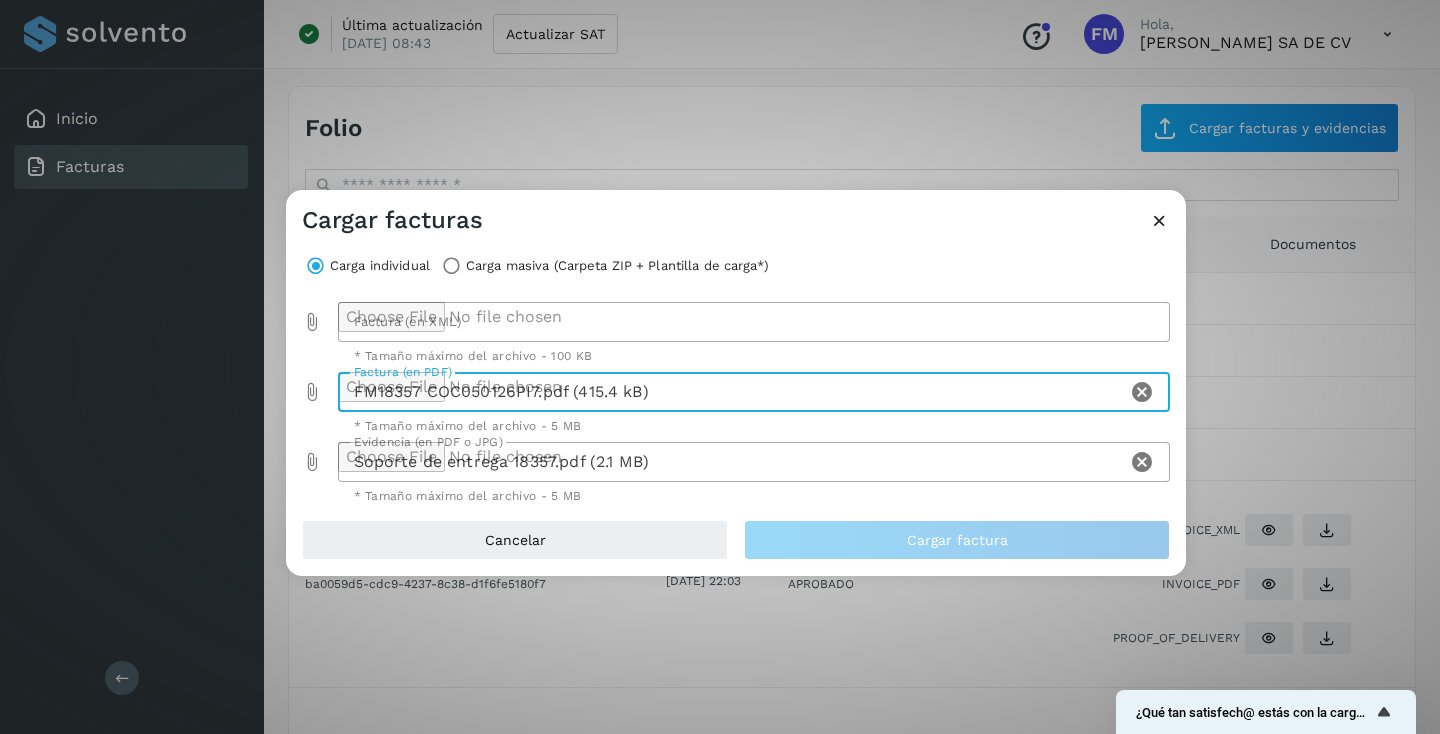 type 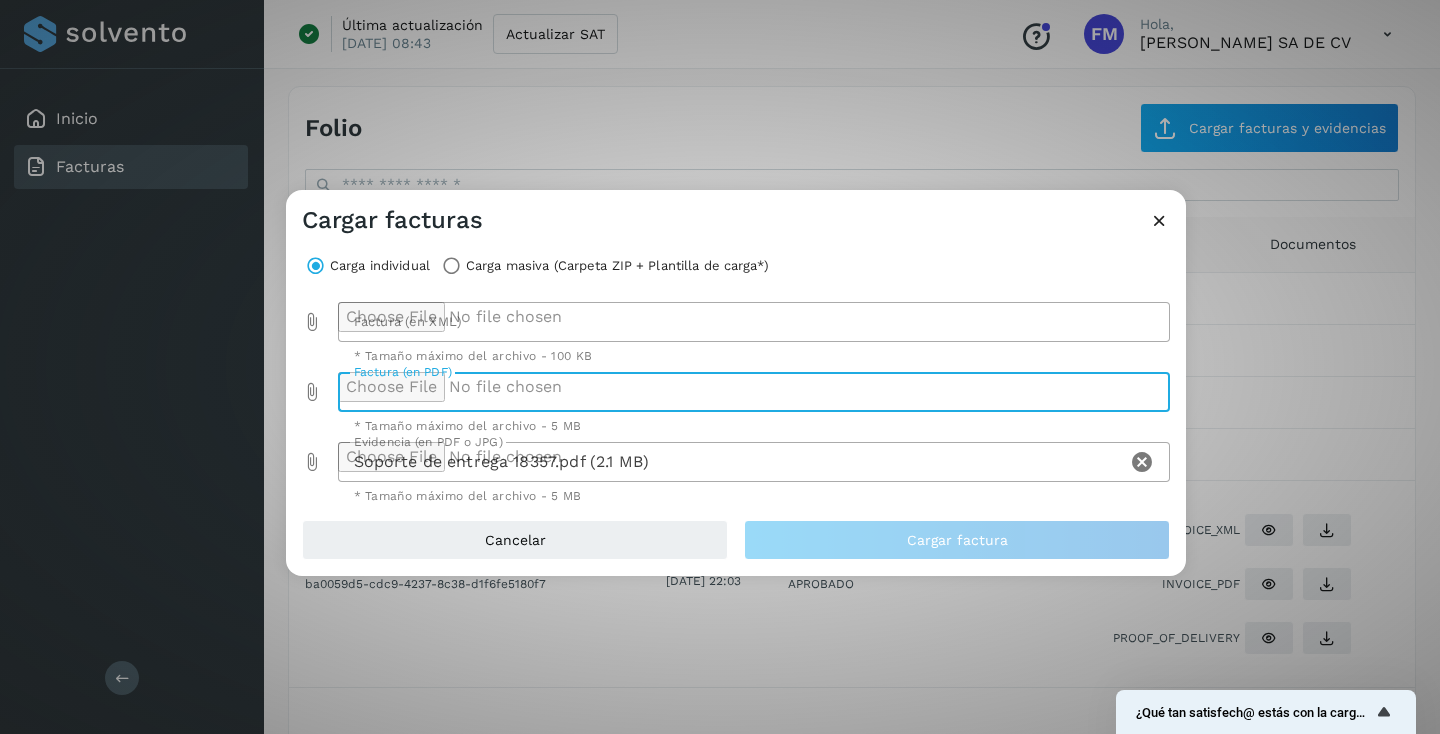 click on "Soporte de entrega  18357.pdf (2.1 MB)" 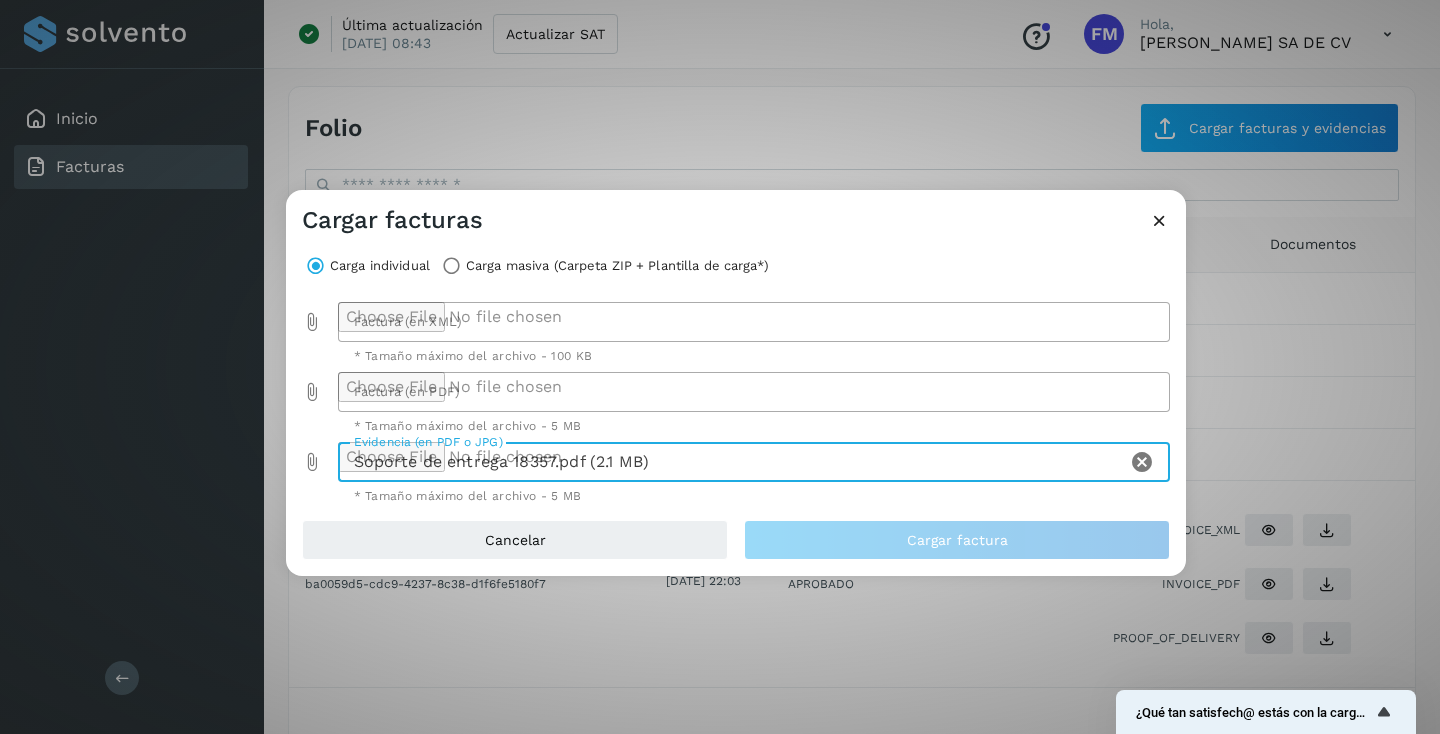type 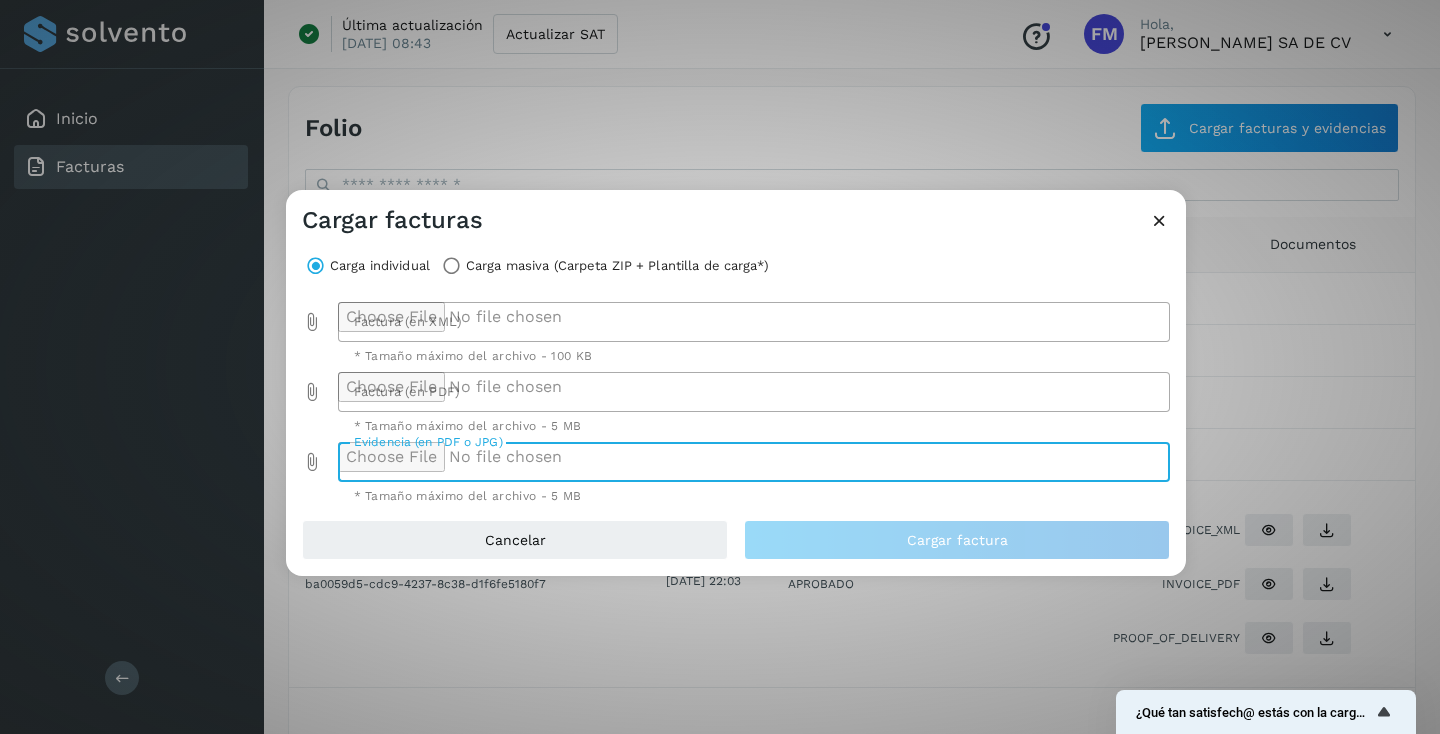 click at bounding box center [1159, 220] 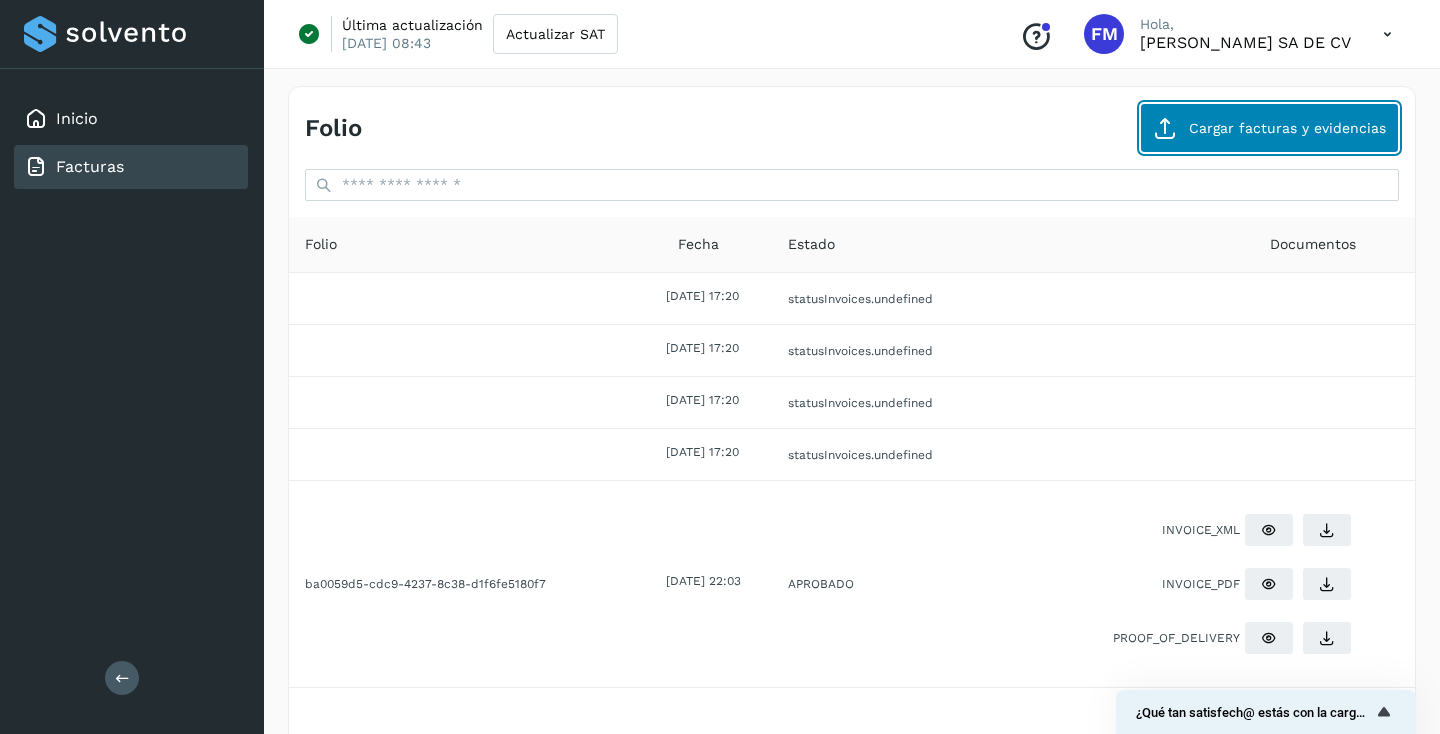 click on "Cargar facturas y evidencias" 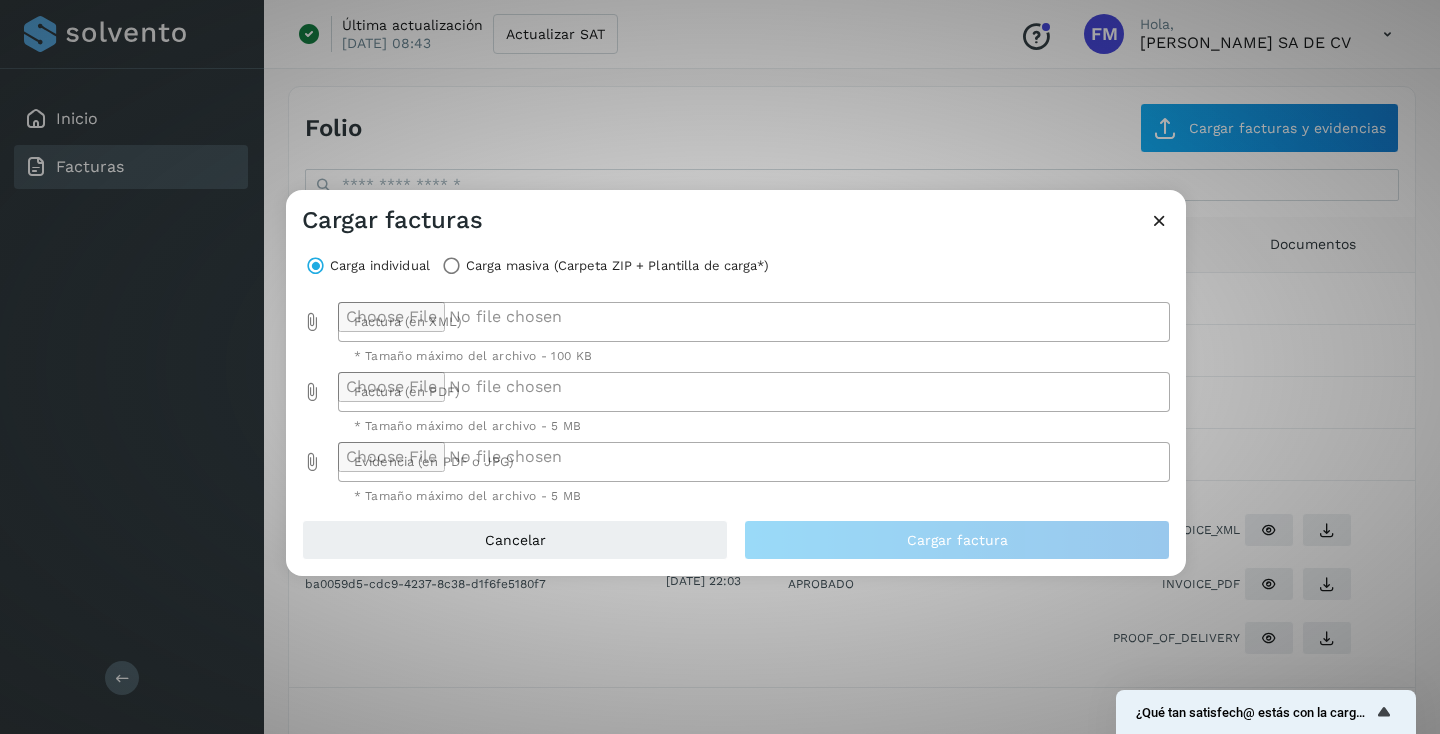 click 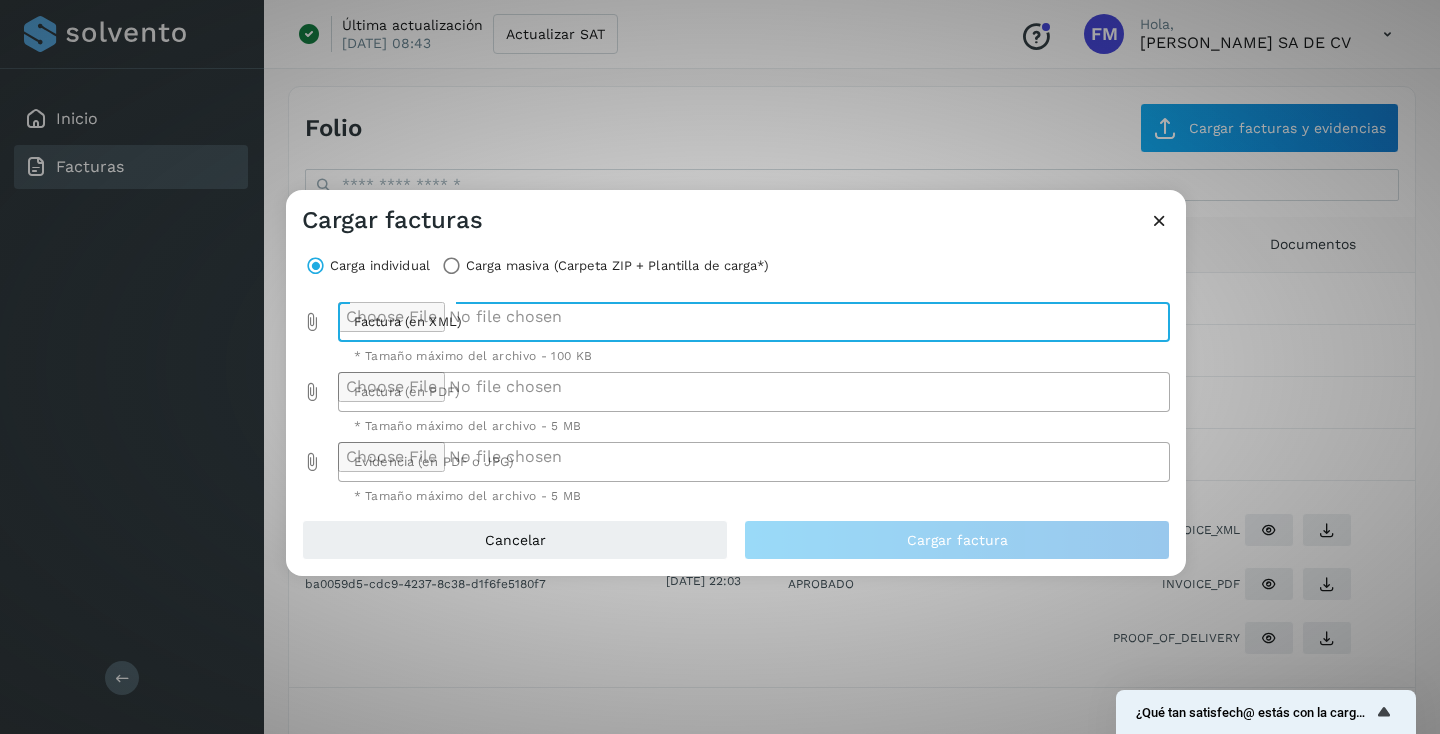 type on "**********" 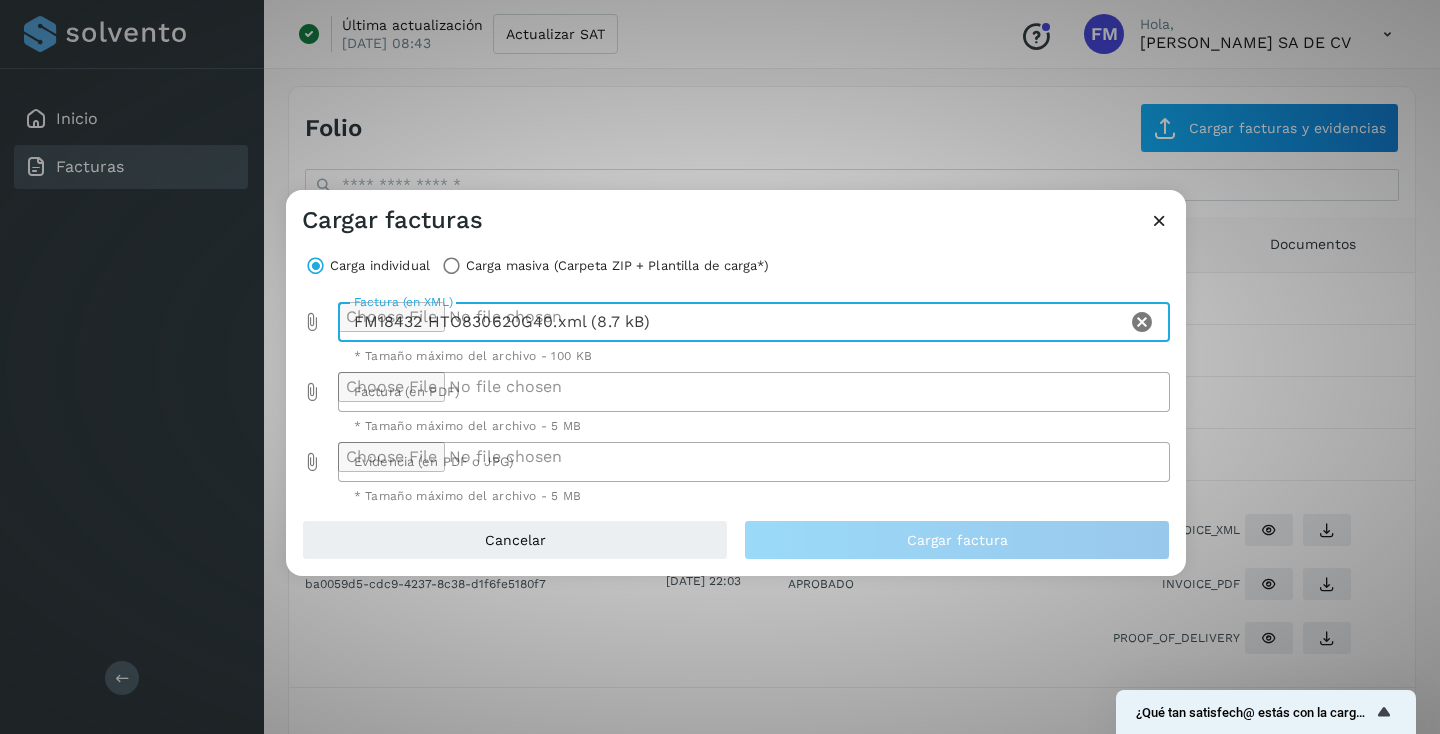 click 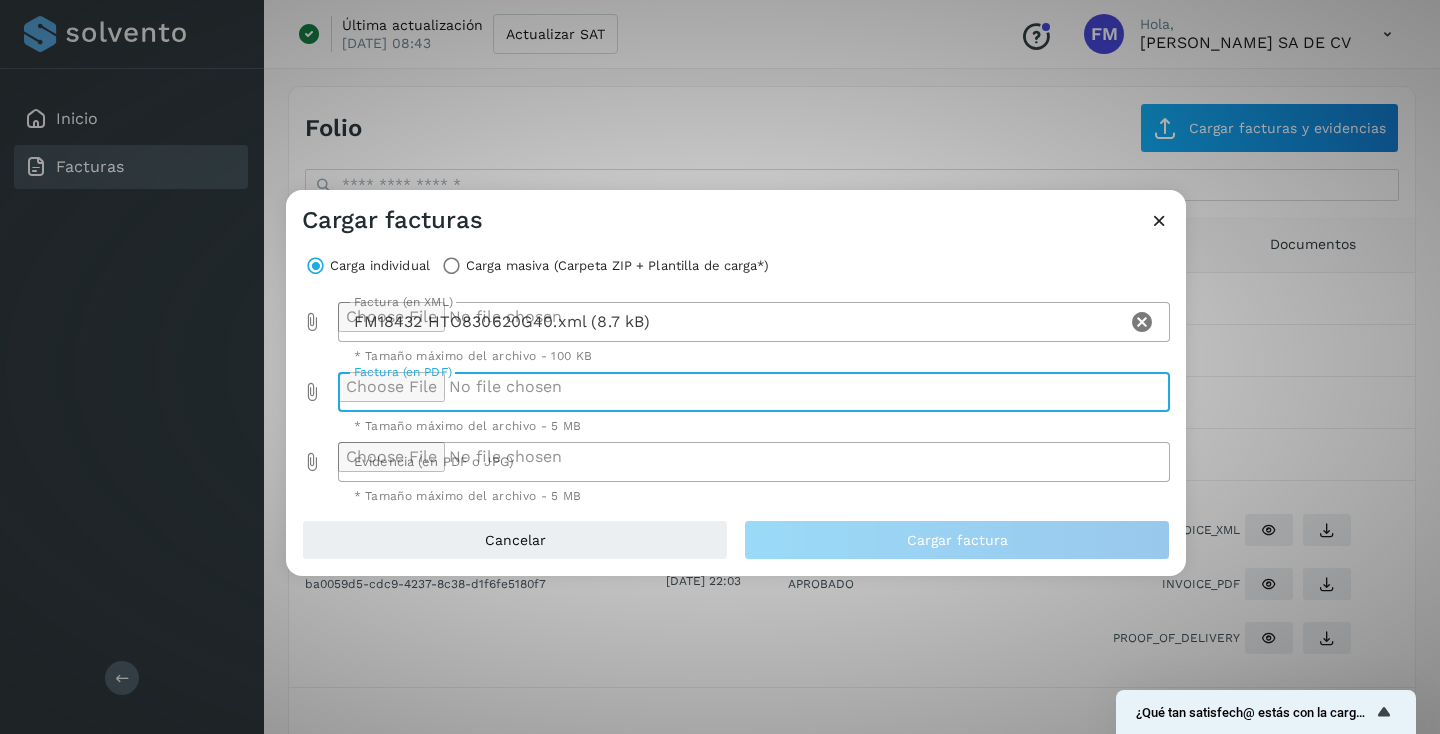 type on "**********" 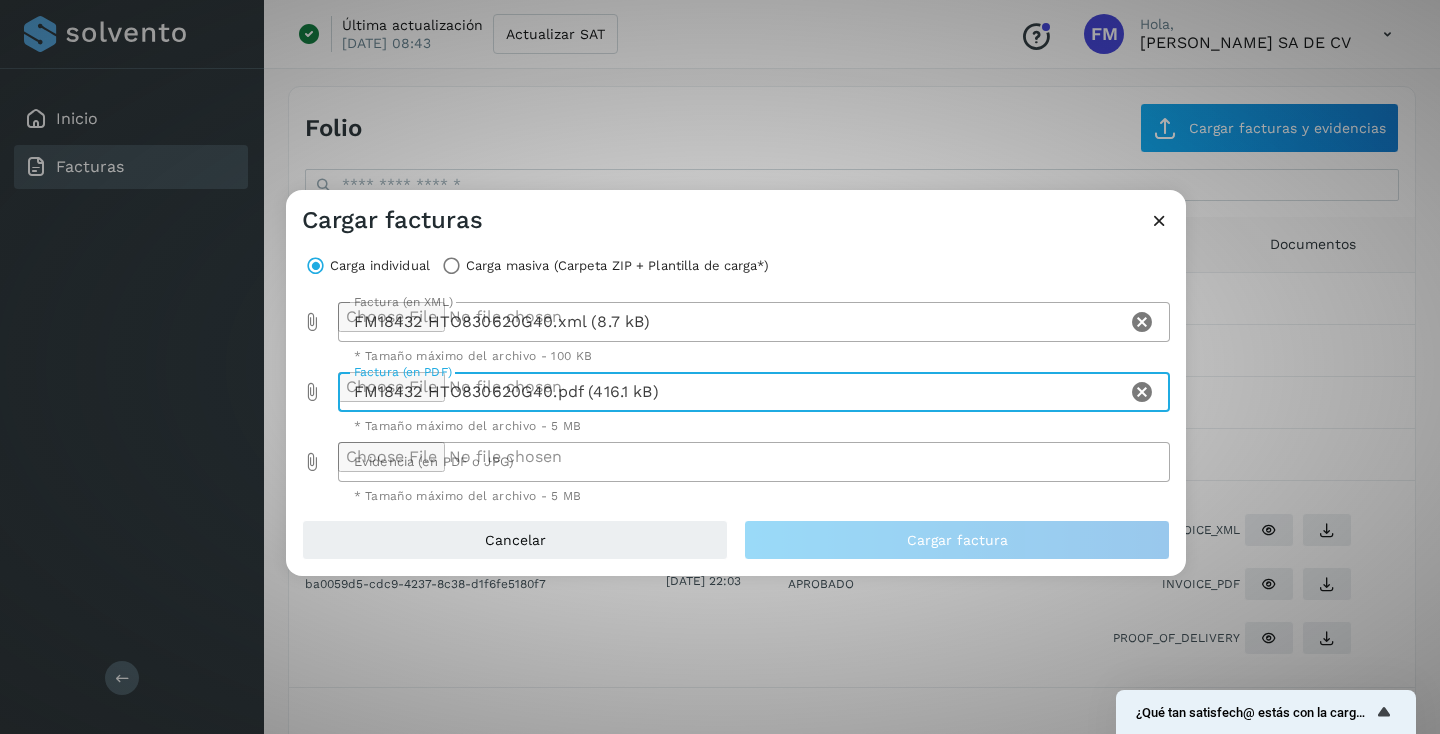 click 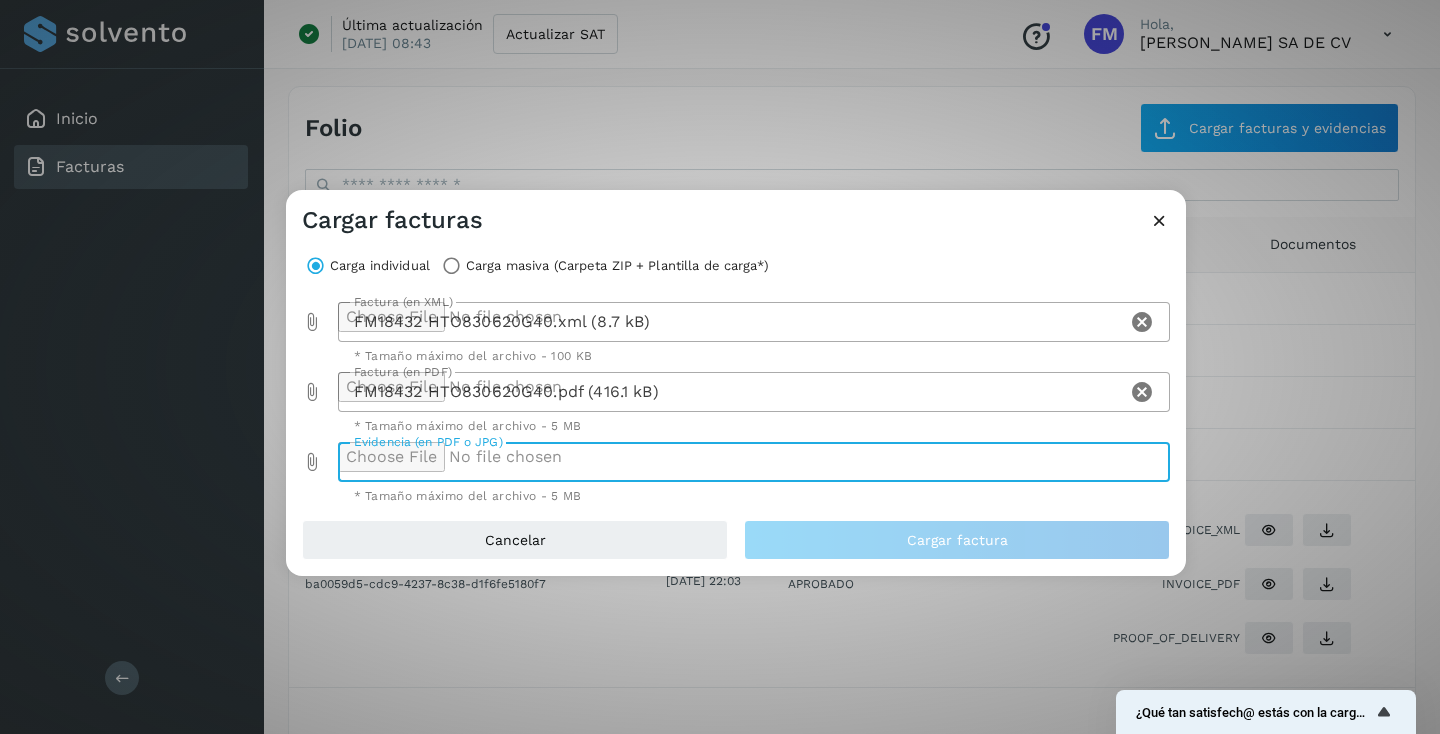 type on "**********" 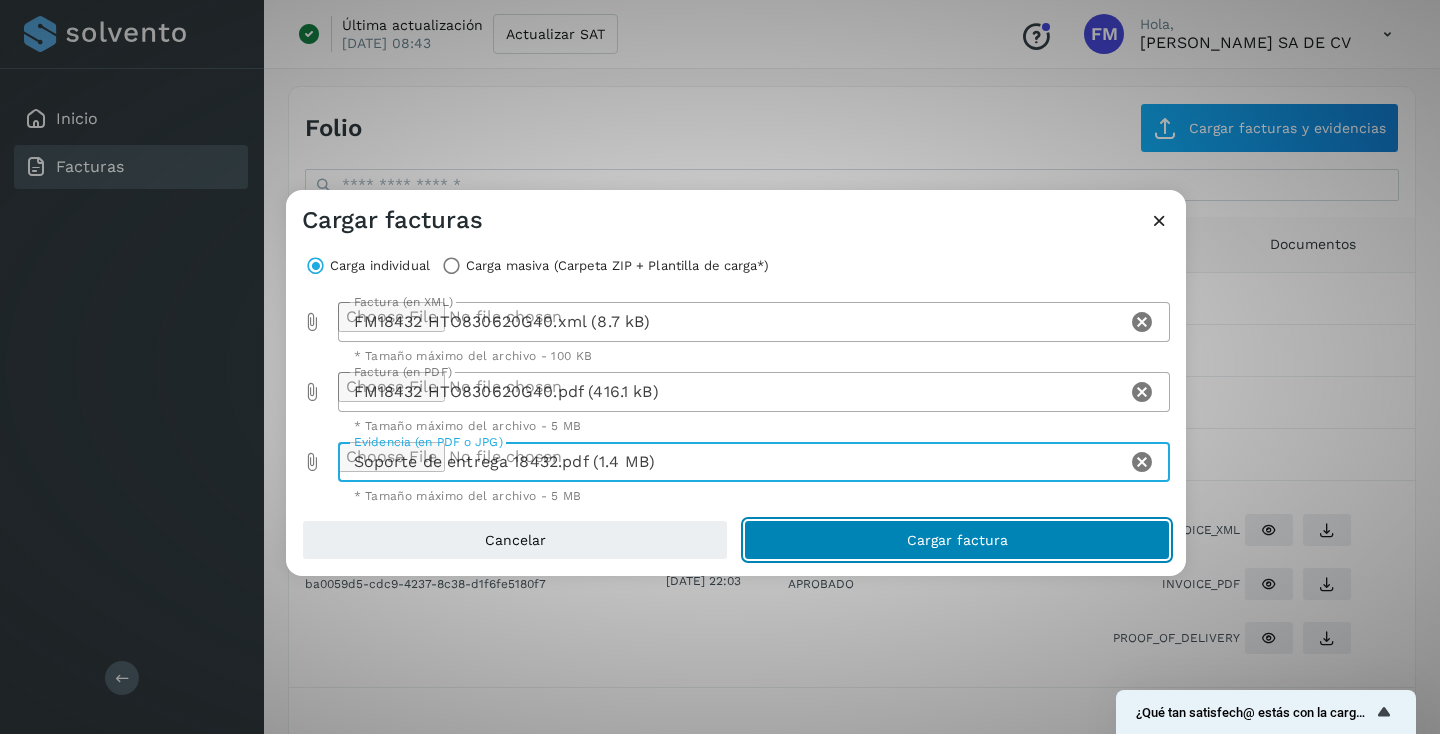 click on "Cargar factura" 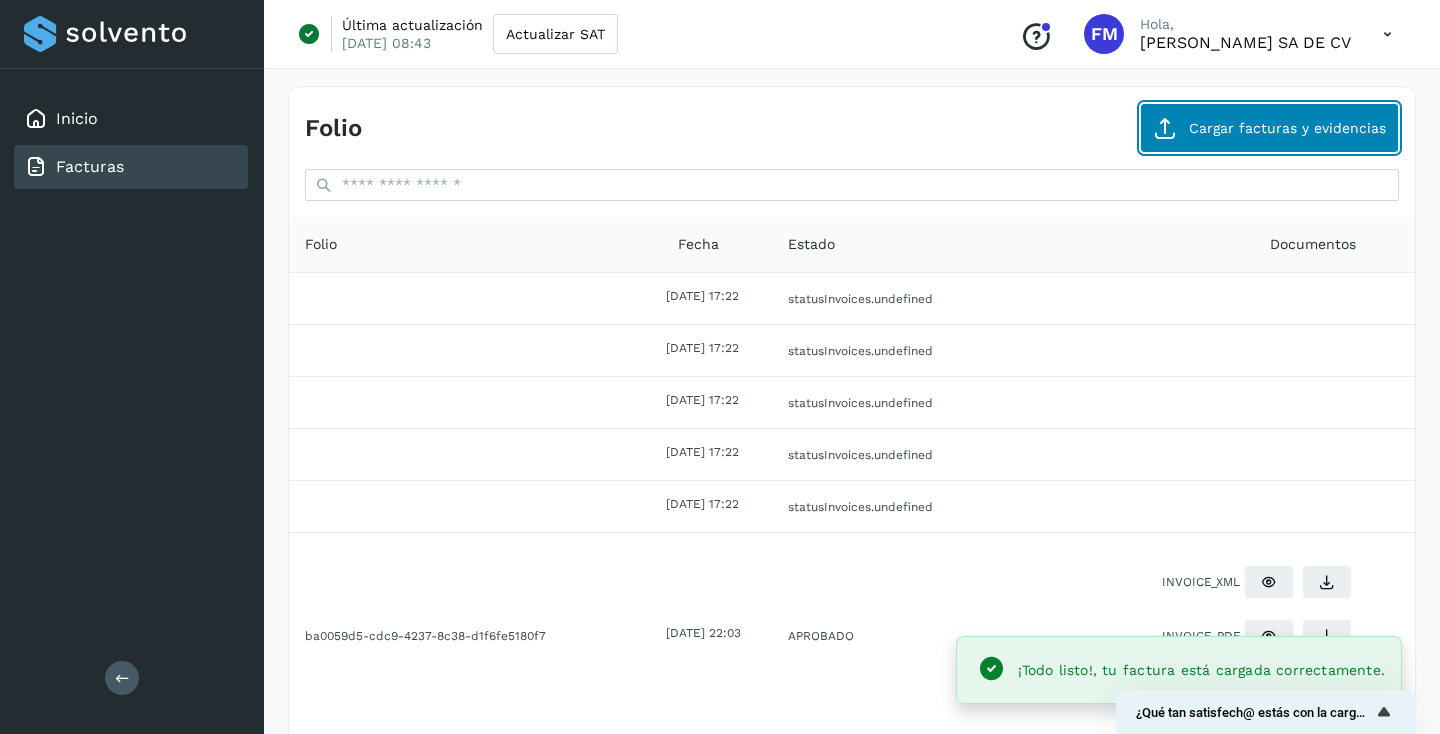 click on "Cargar facturas y evidencias" 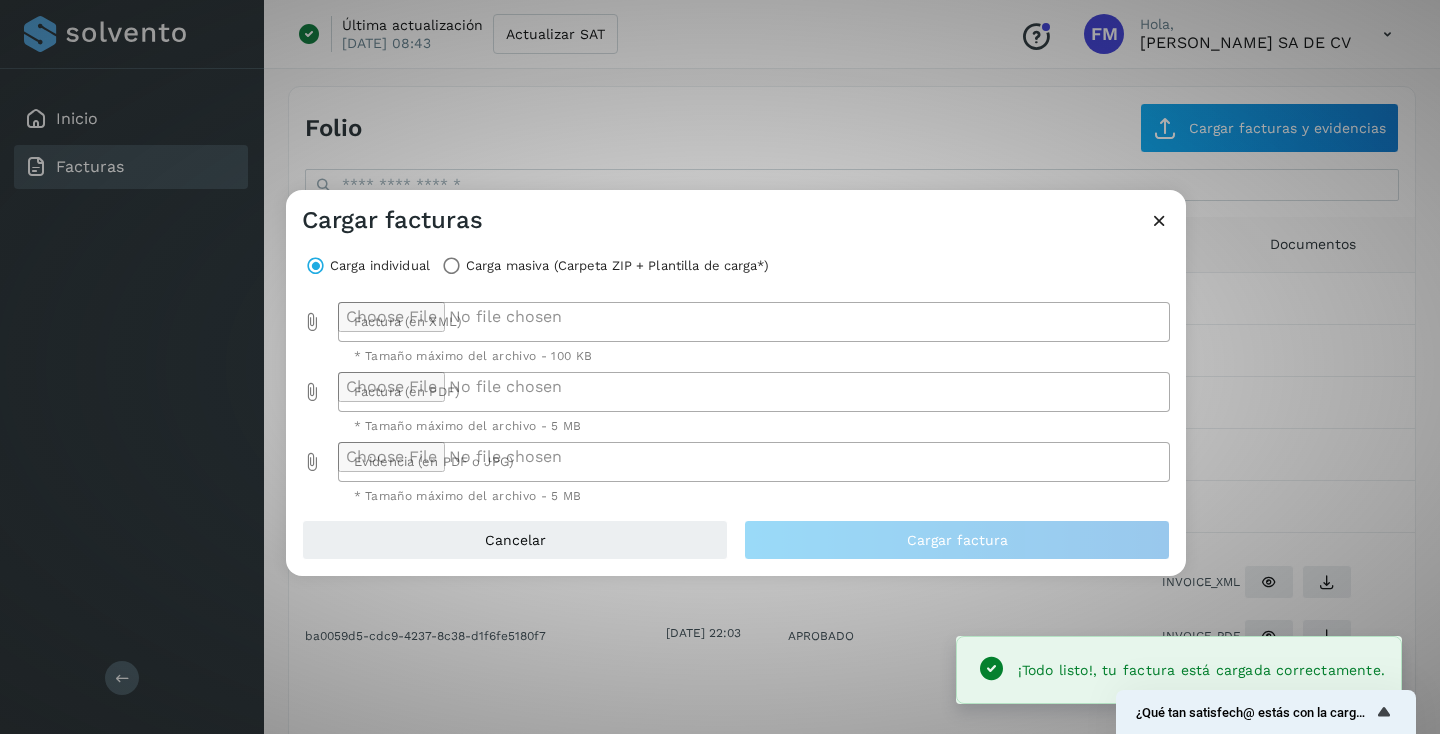 click 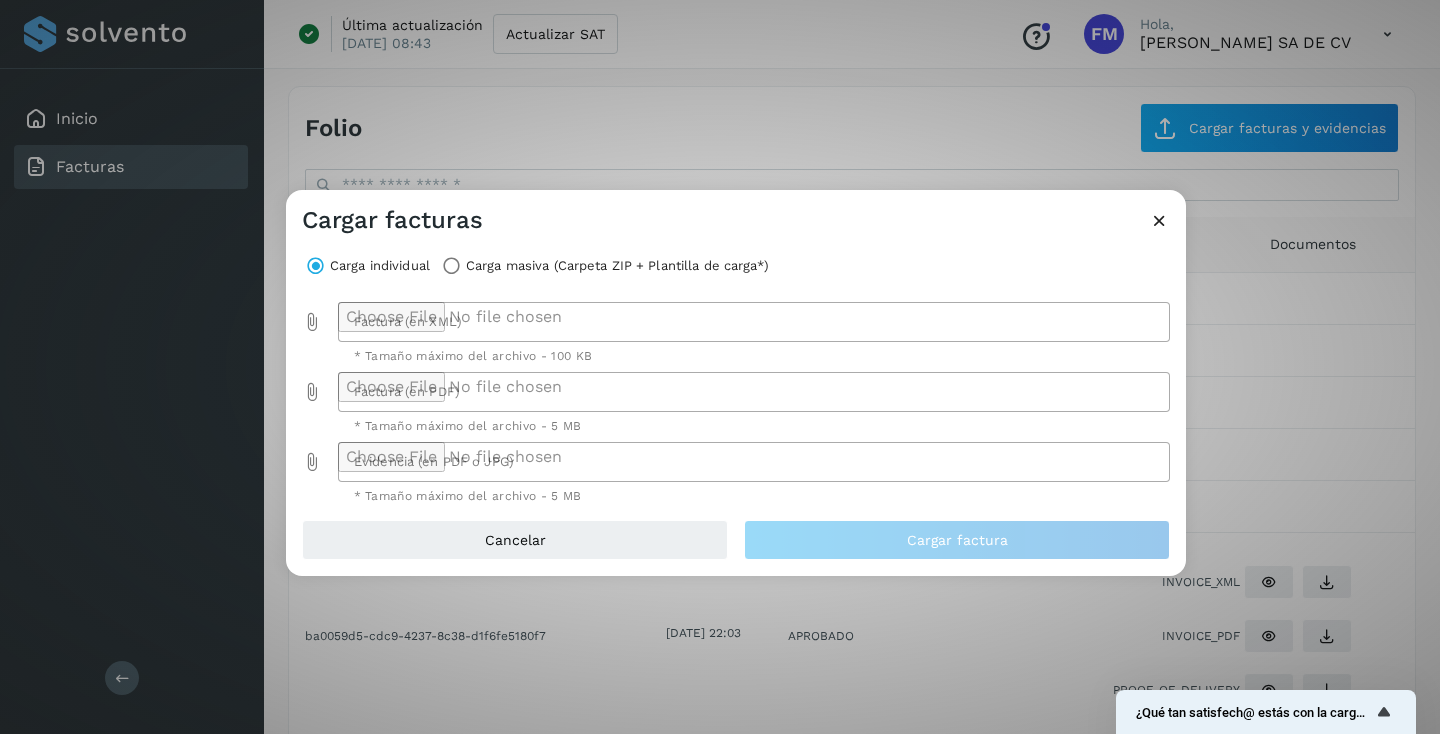 type on "**********" 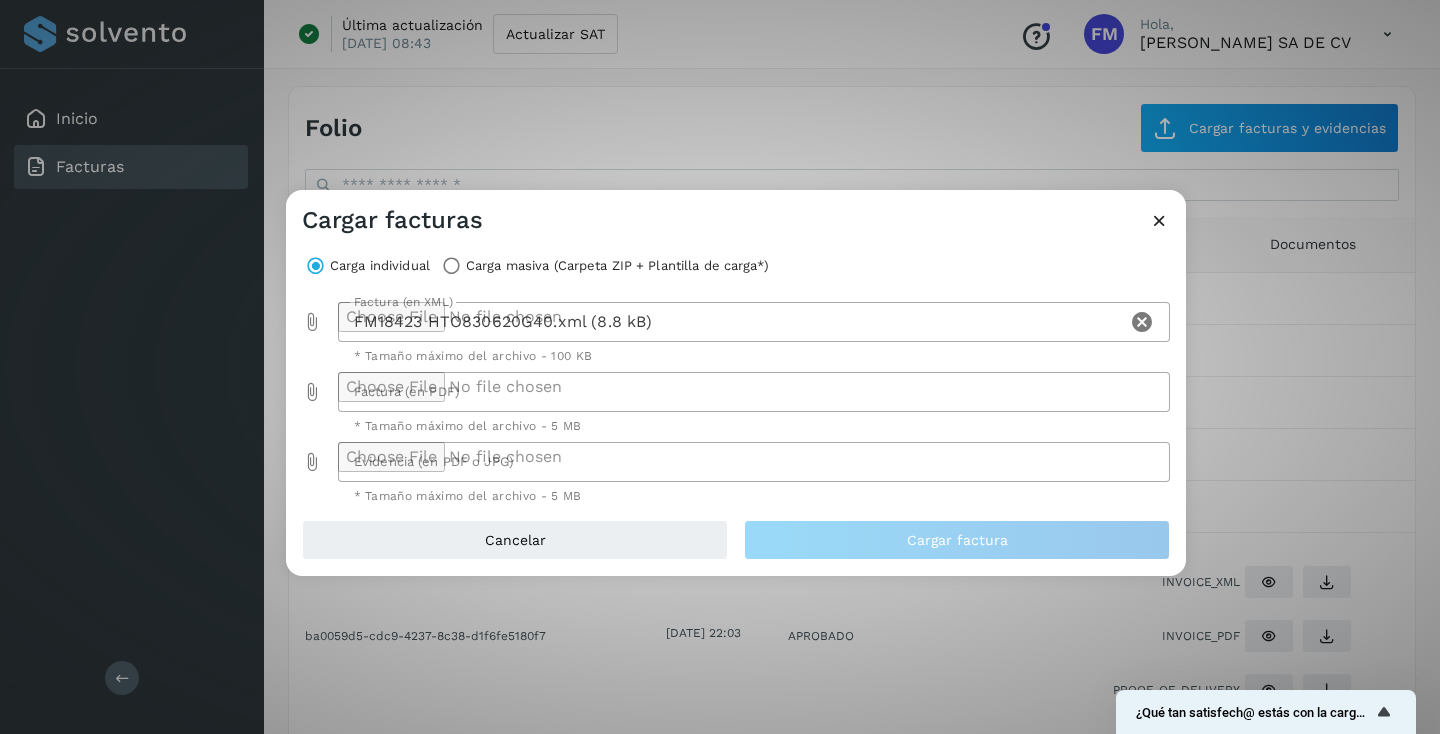 click 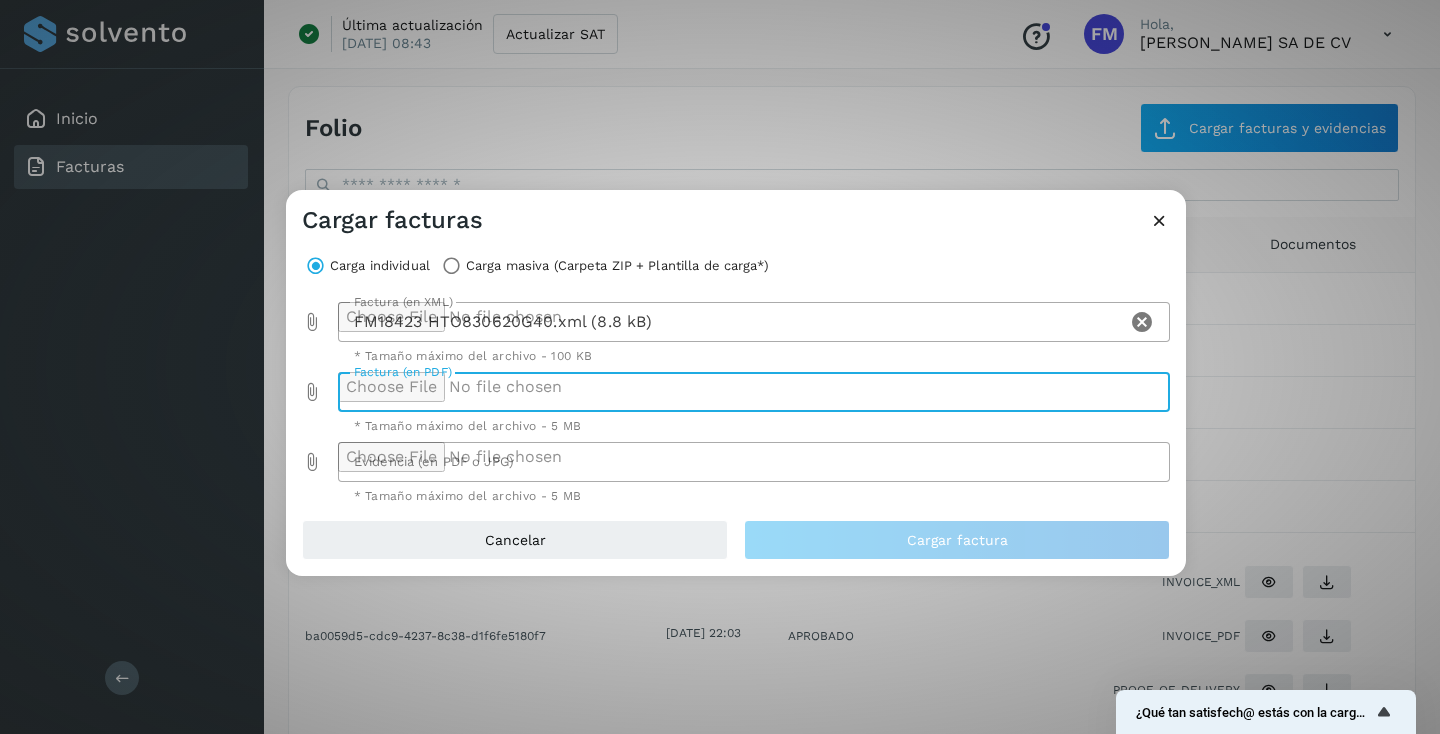 click 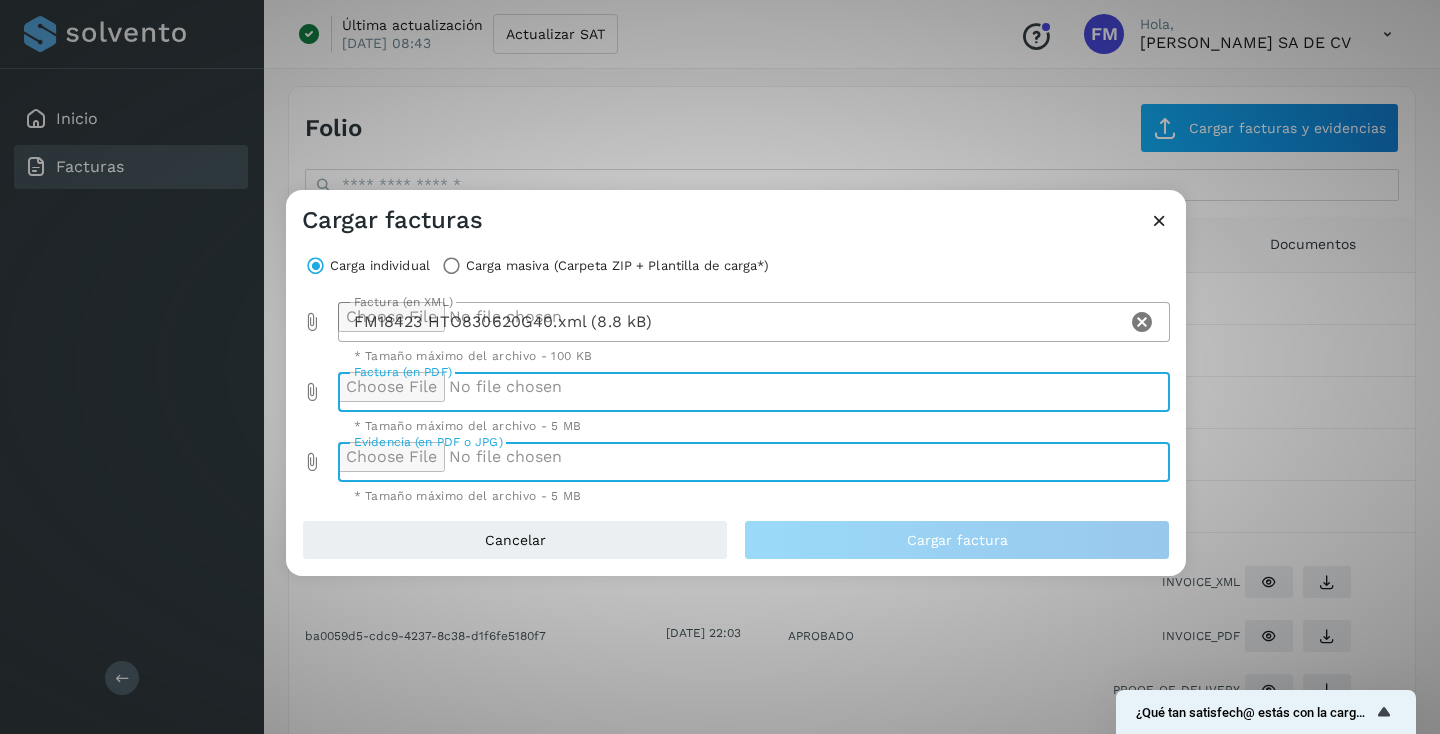 click 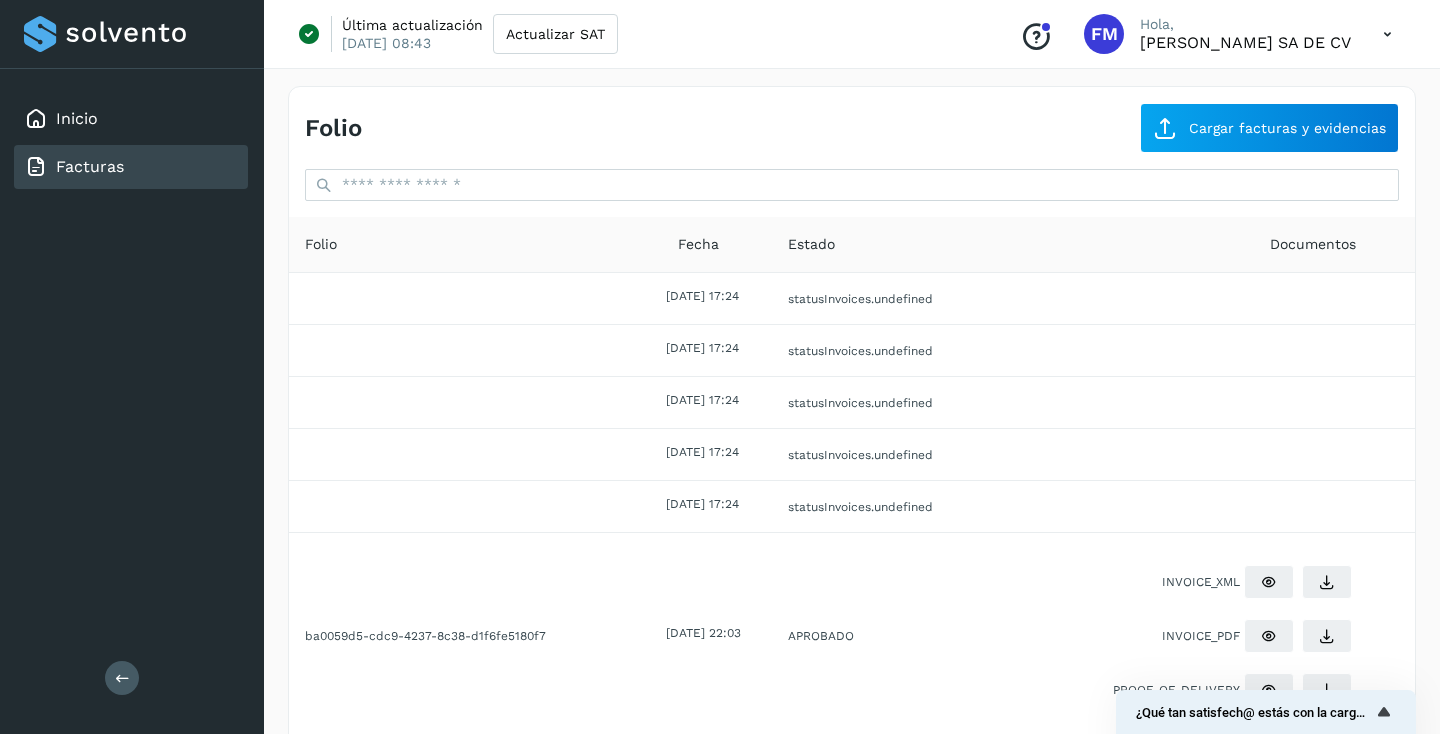 click on "Documentos" 